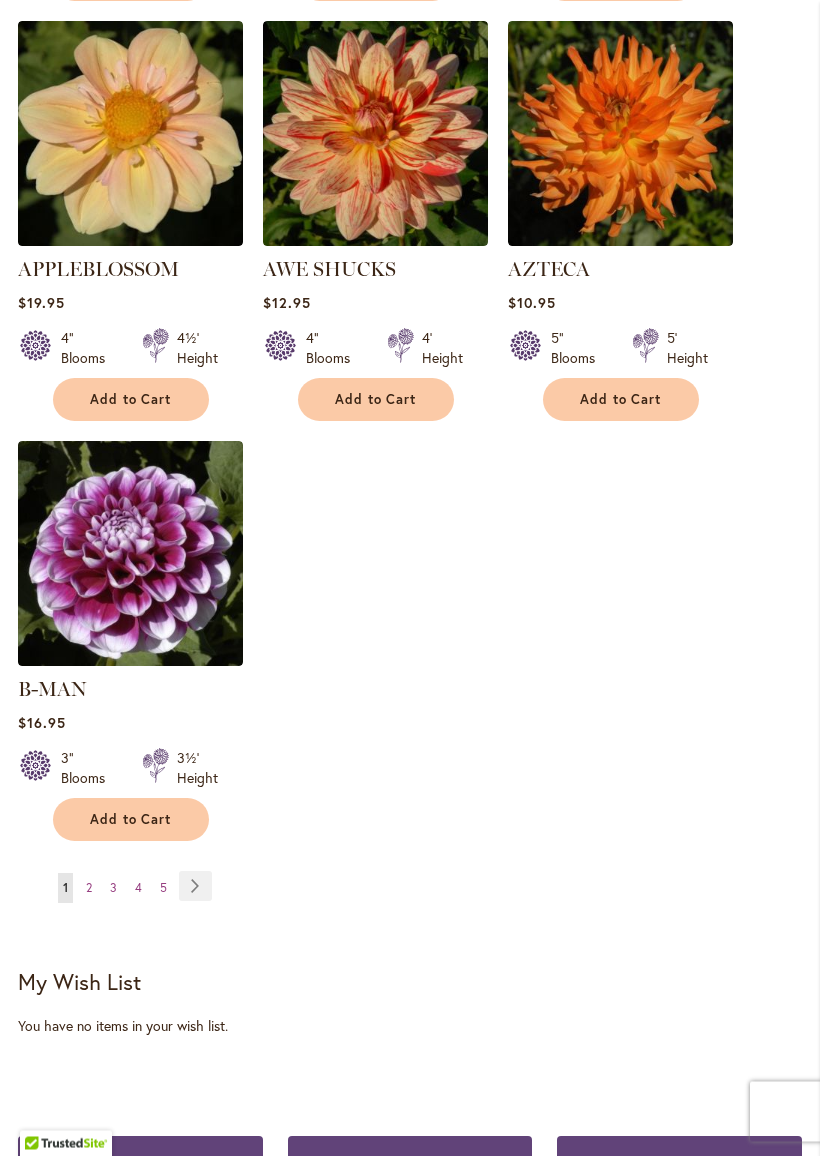 scroll, scrollTop: 2476, scrollLeft: 0, axis: vertical 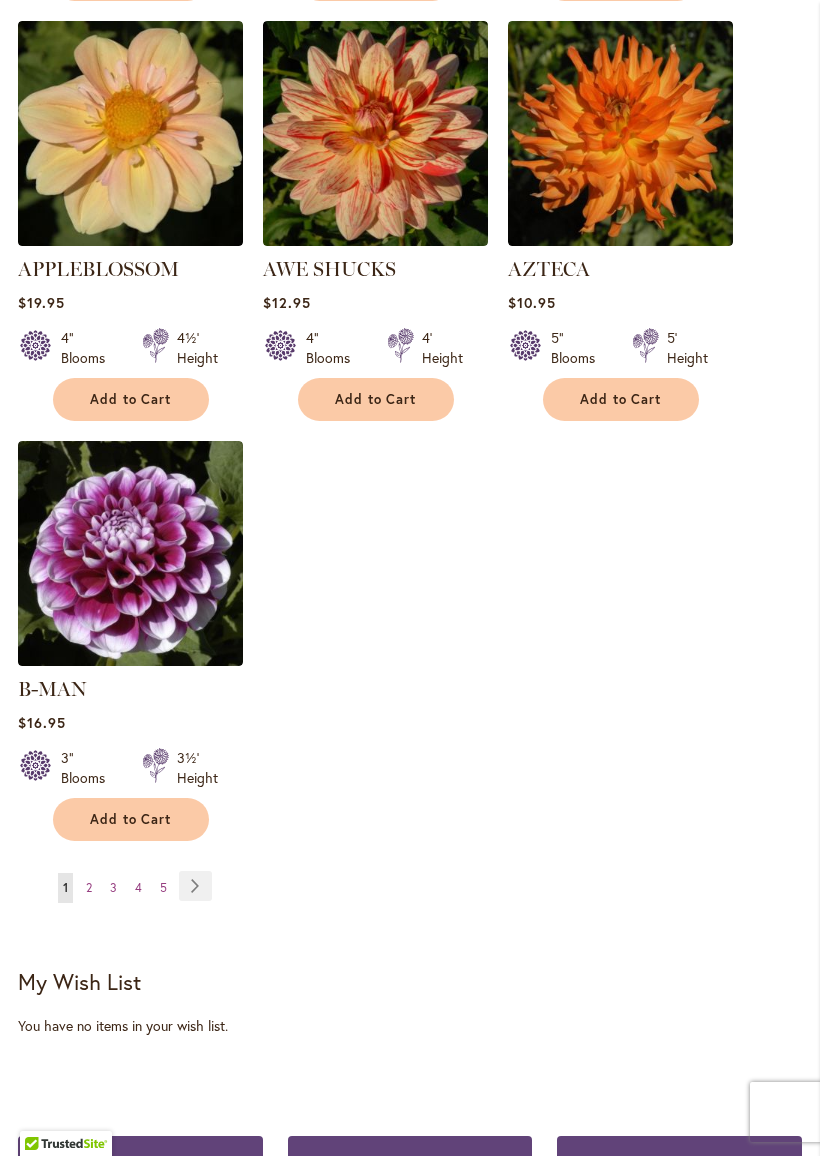 click on "Page
Next" at bounding box center (195, 886) 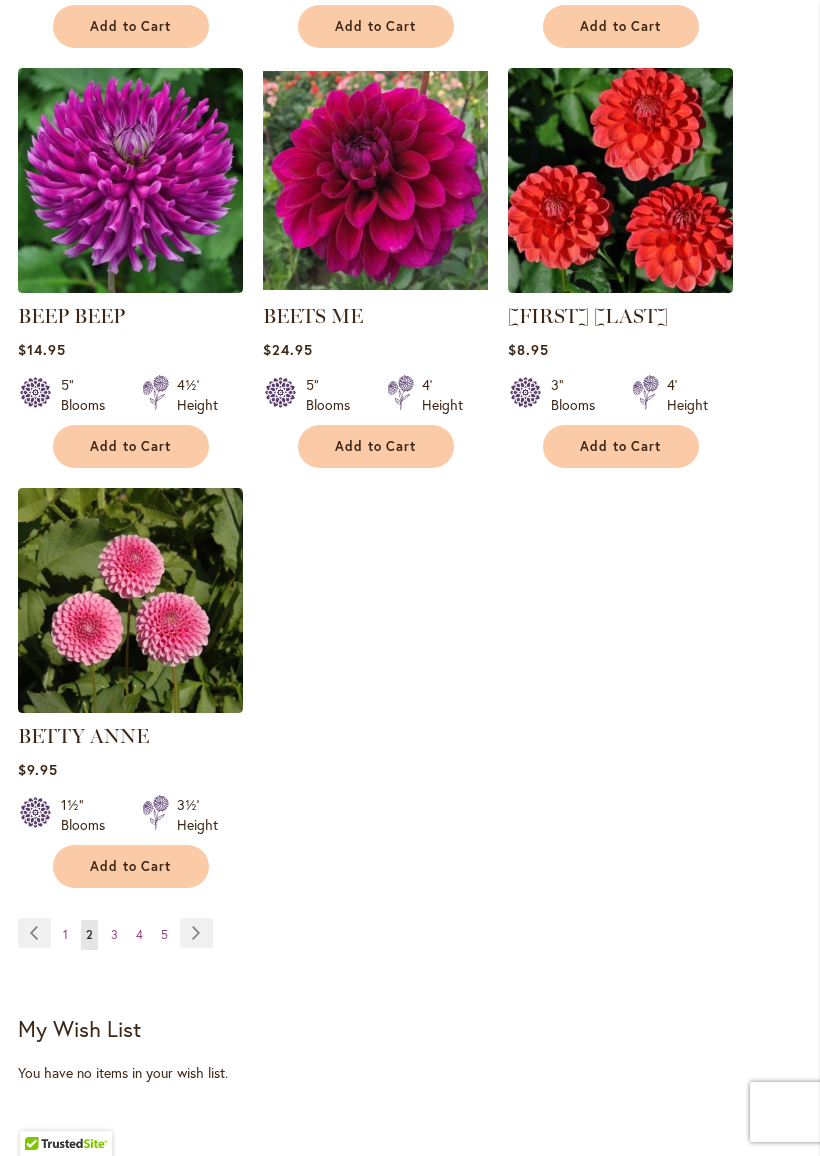scroll, scrollTop: 2341, scrollLeft: 0, axis: vertical 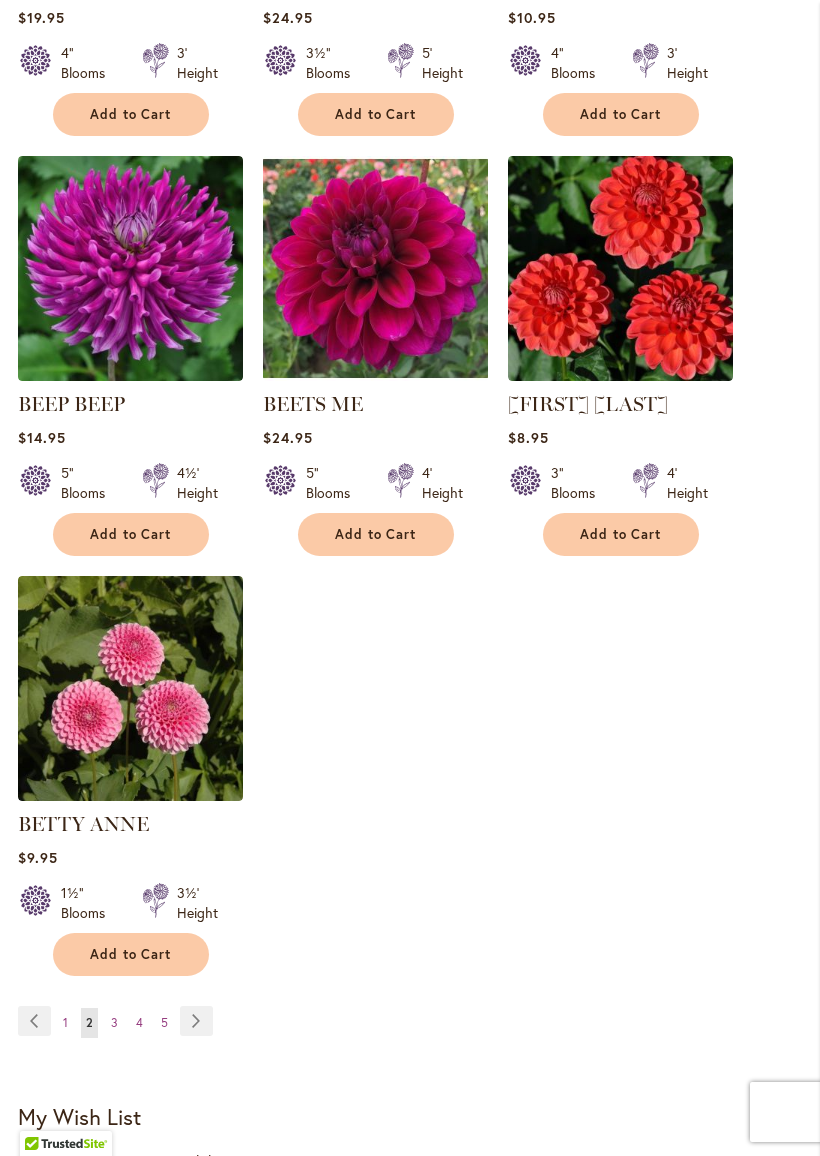 click on "Page
Next" at bounding box center (196, 1021) 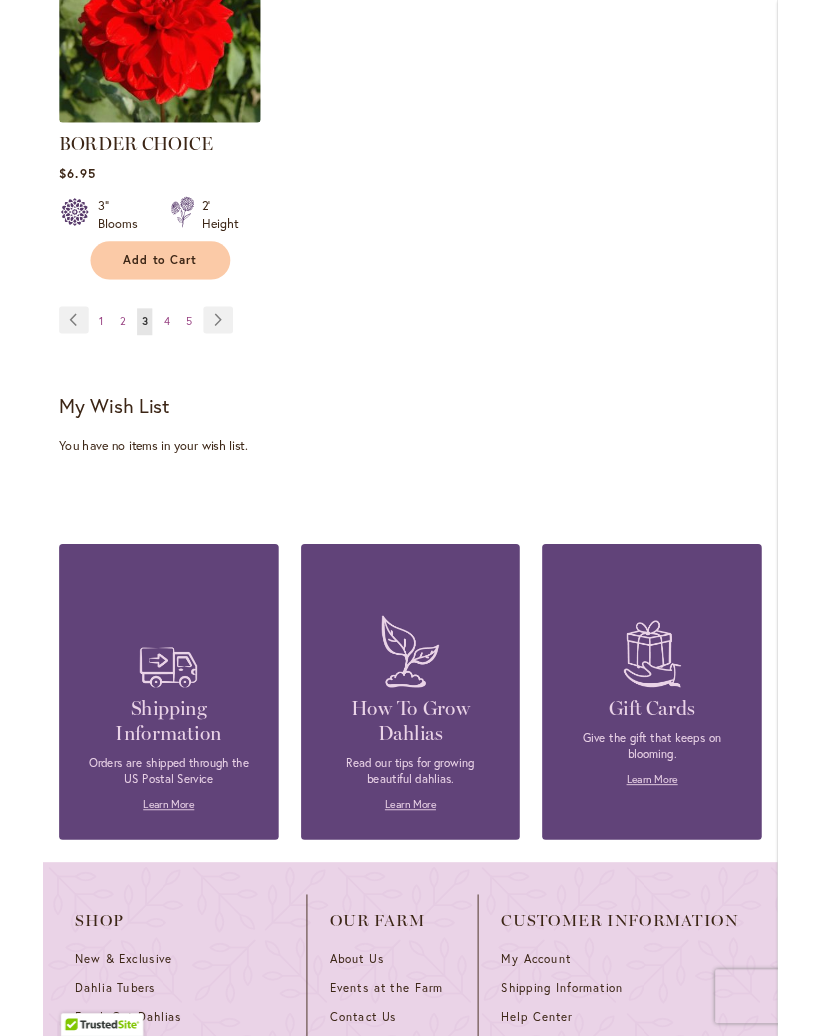 scroll, scrollTop: 3005, scrollLeft: 0, axis: vertical 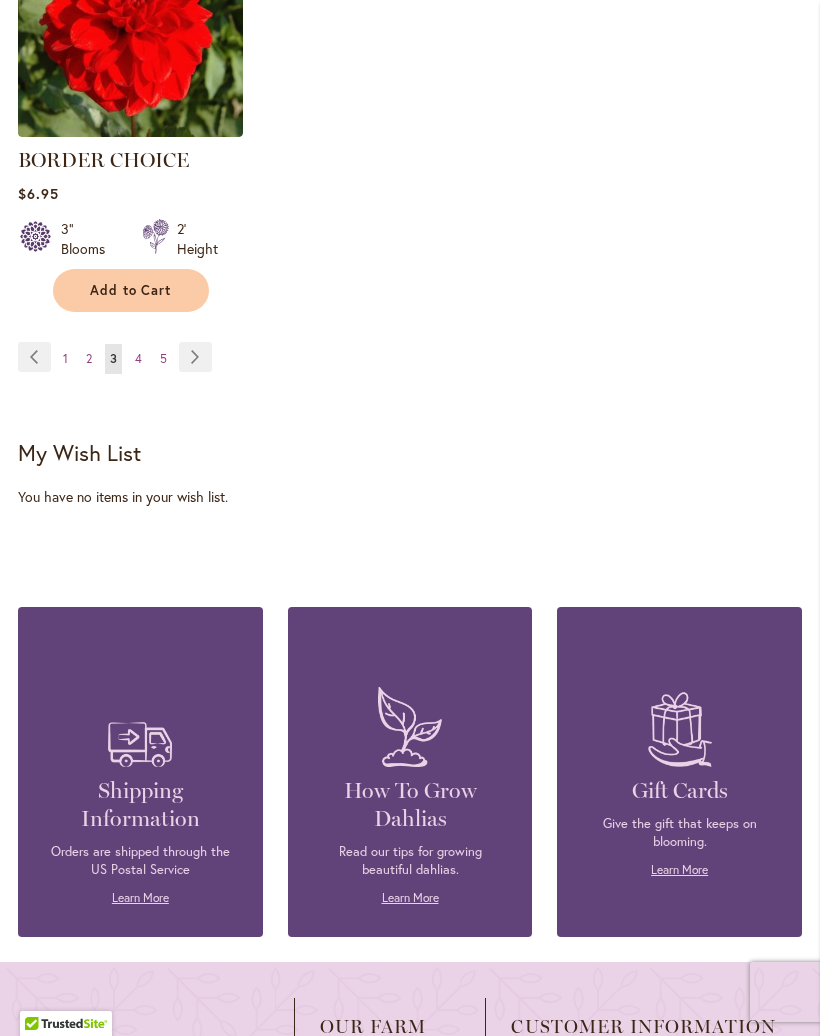 click on "Page
Next" at bounding box center (195, 357) 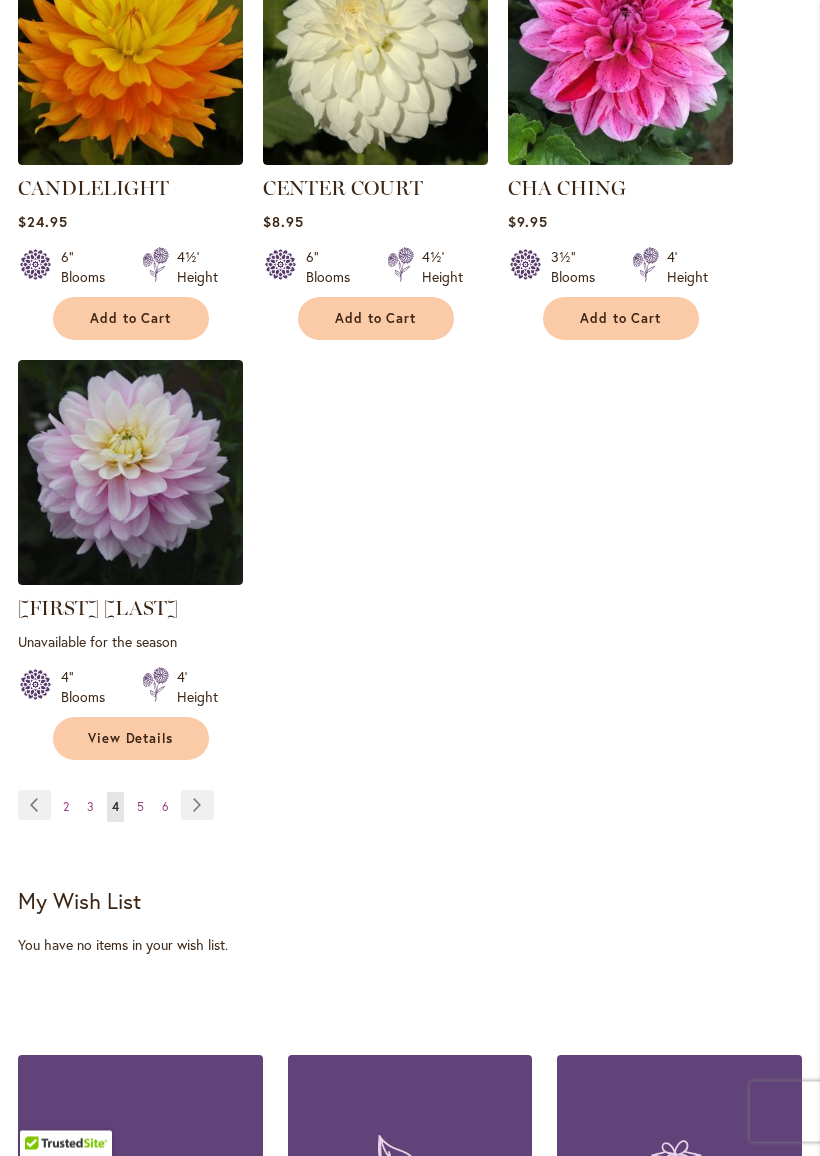 scroll, scrollTop: 2666, scrollLeft: 0, axis: vertical 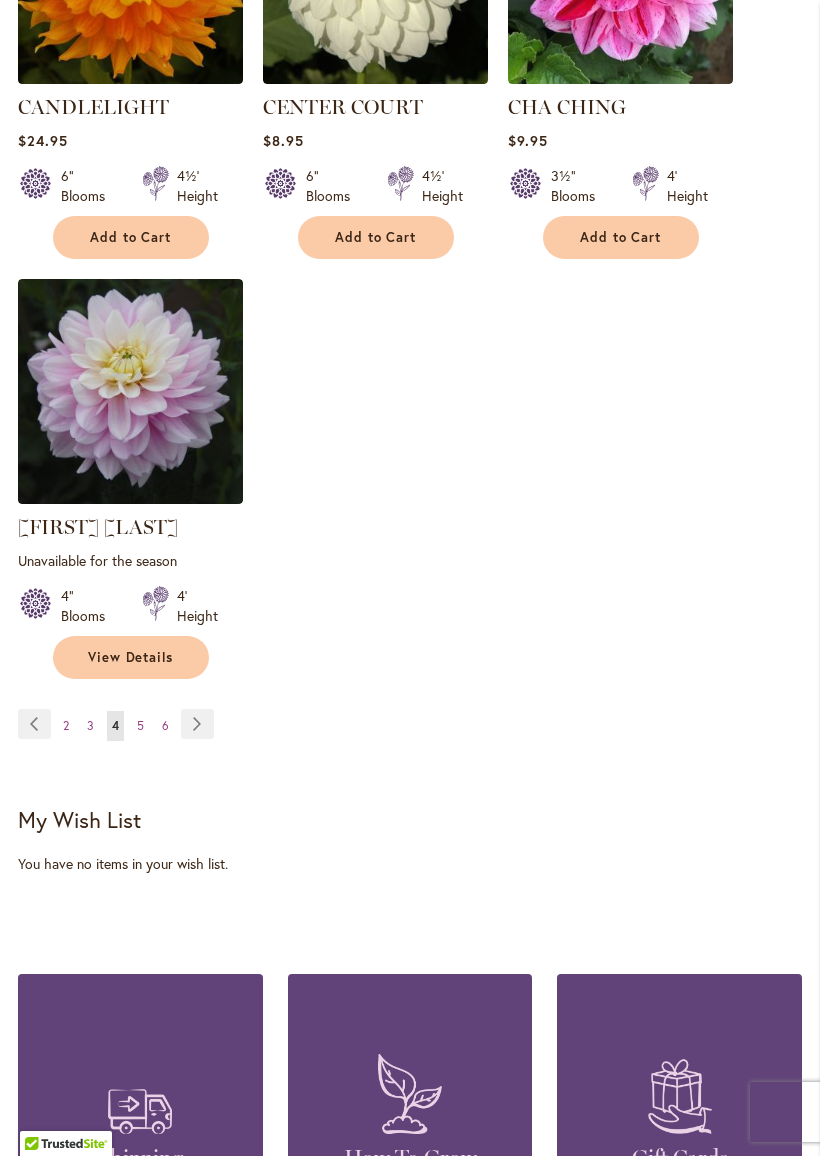 click on "Page
Next" at bounding box center (197, 724) 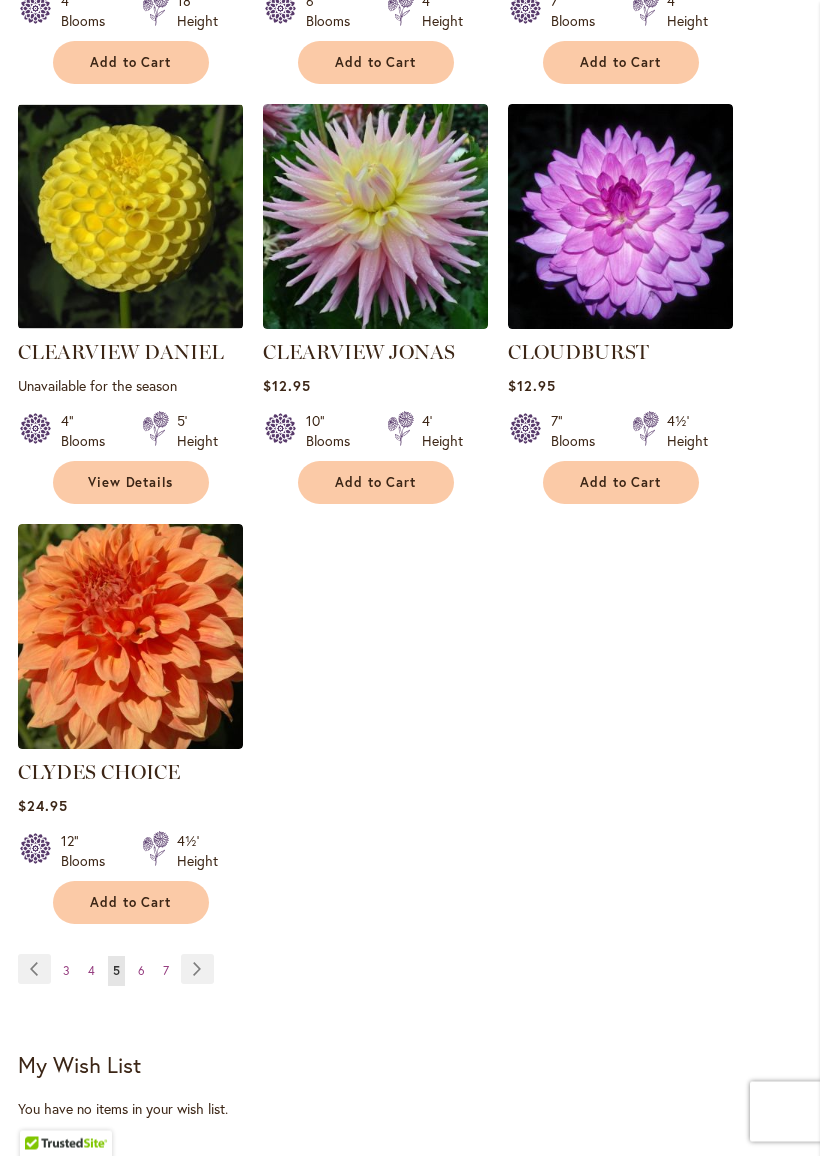 scroll, scrollTop: 2405, scrollLeft: 0, axis: vertical 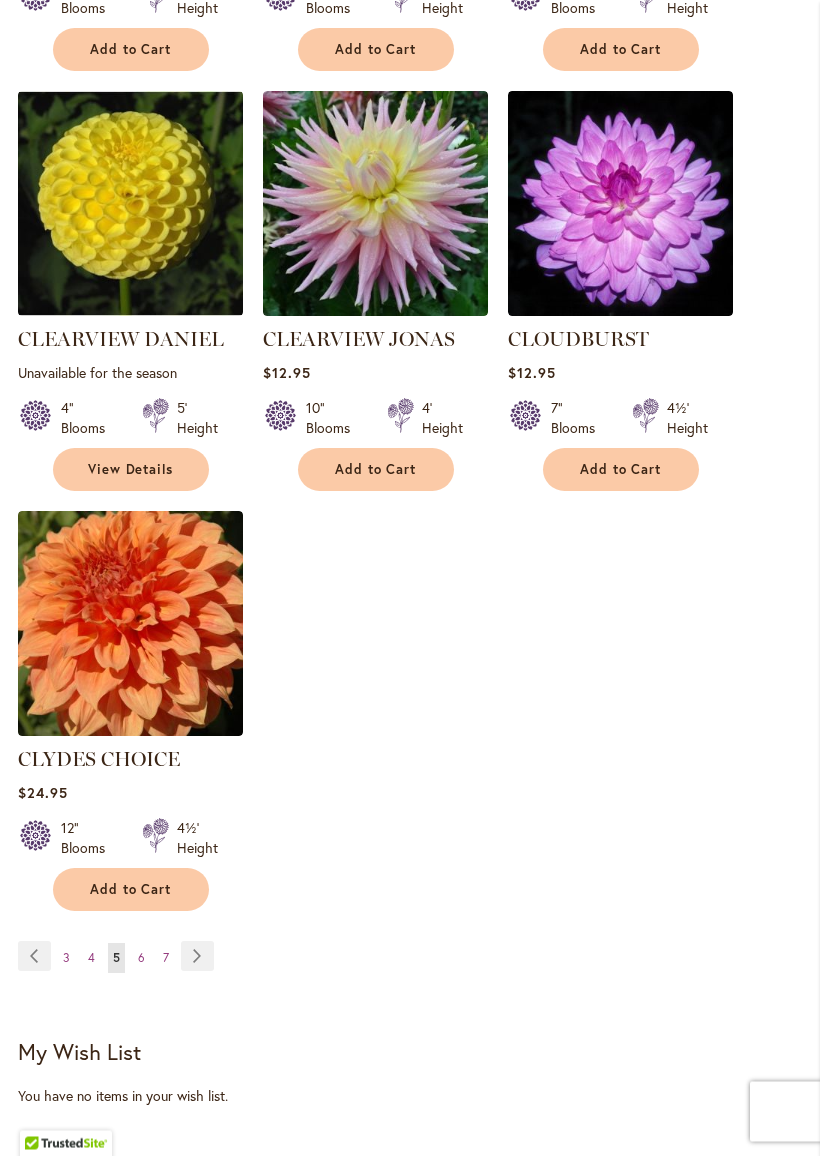click on "Page
Next" at bounding box center [197, 957] 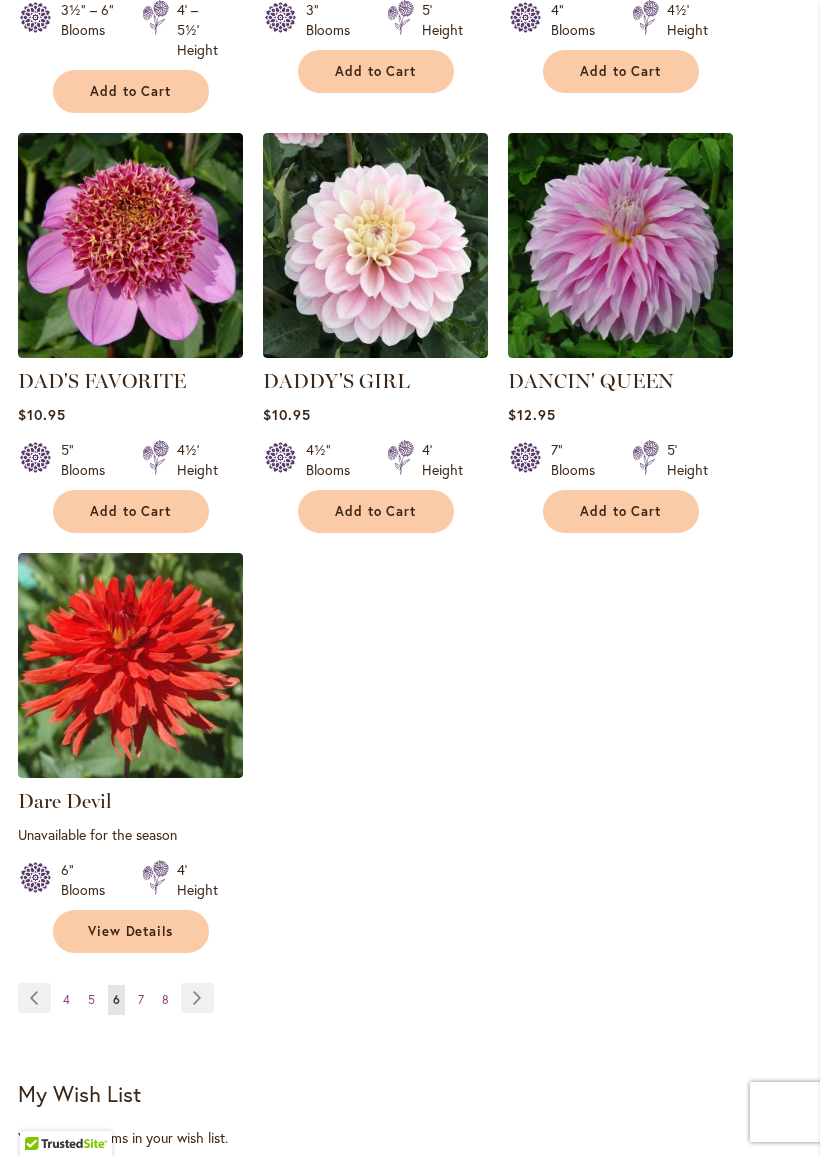 scroll, scrollTop: 2413, scrollLeft: 0, axis: vertical 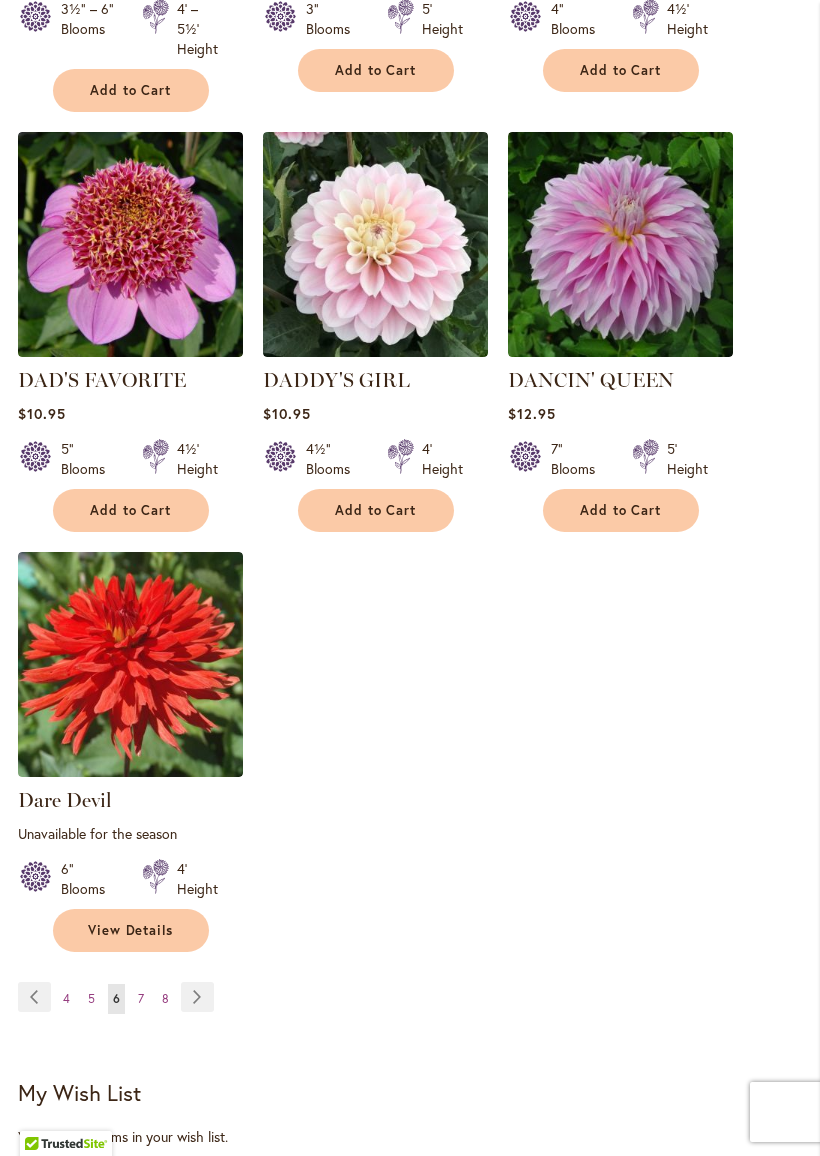 click on "Page
Next" at bounding box center [197, 997] 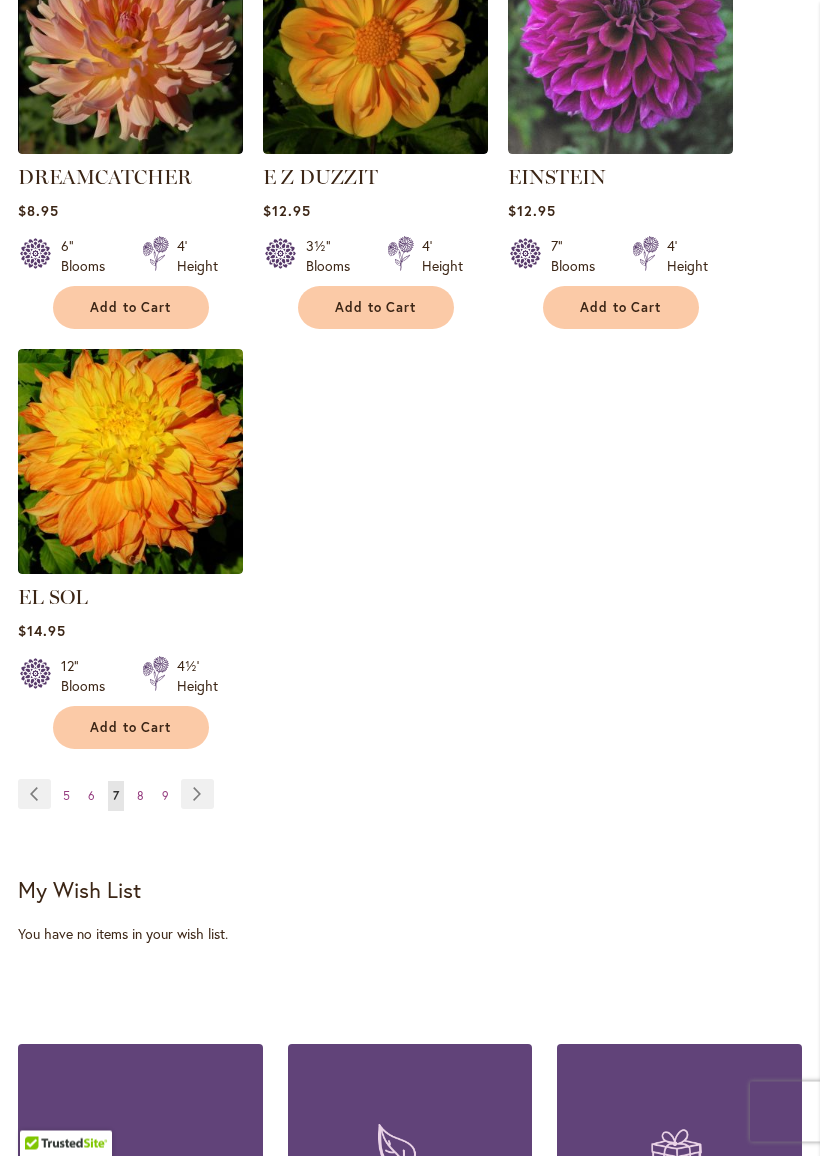 scroll, scrollTop: 2568, scrollLeft: 0, axis: vertical 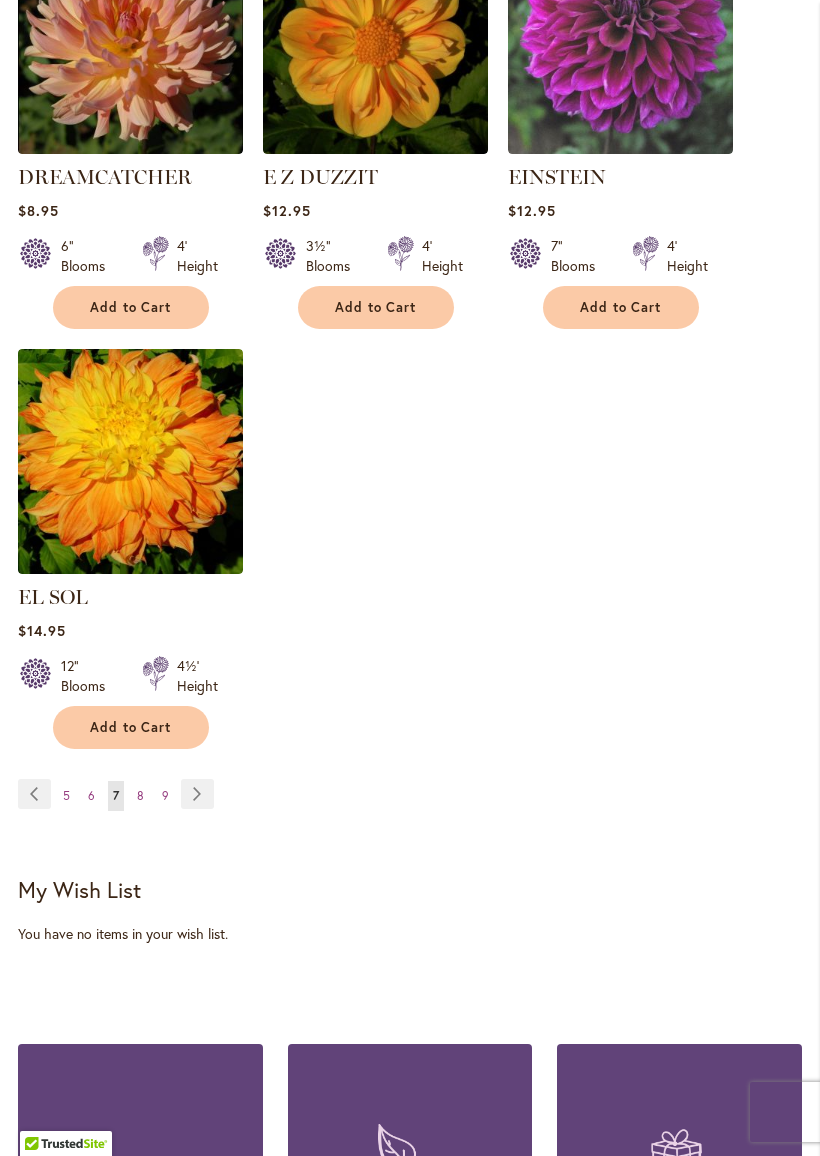 click on "Page
Next" at bounding box center [197, 794] 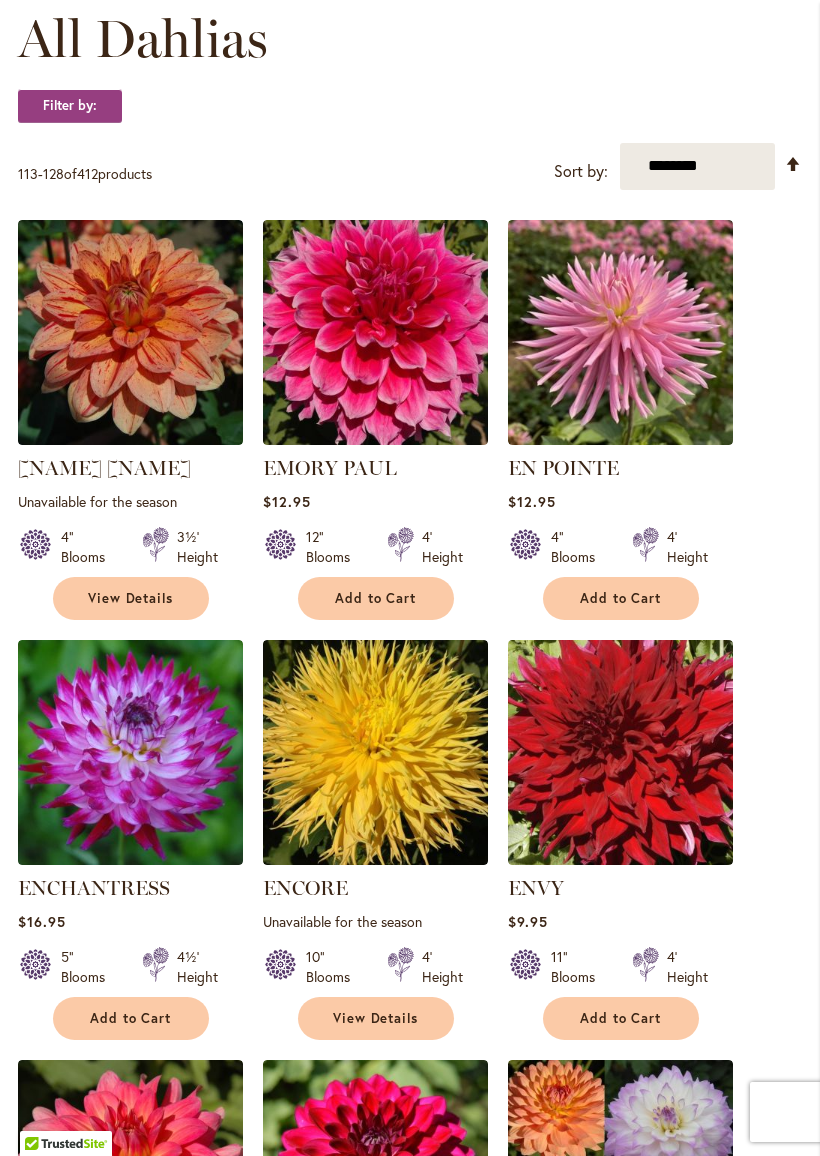 scroll, scrollTop: 597, scrollLeft: 0, axis: vertical 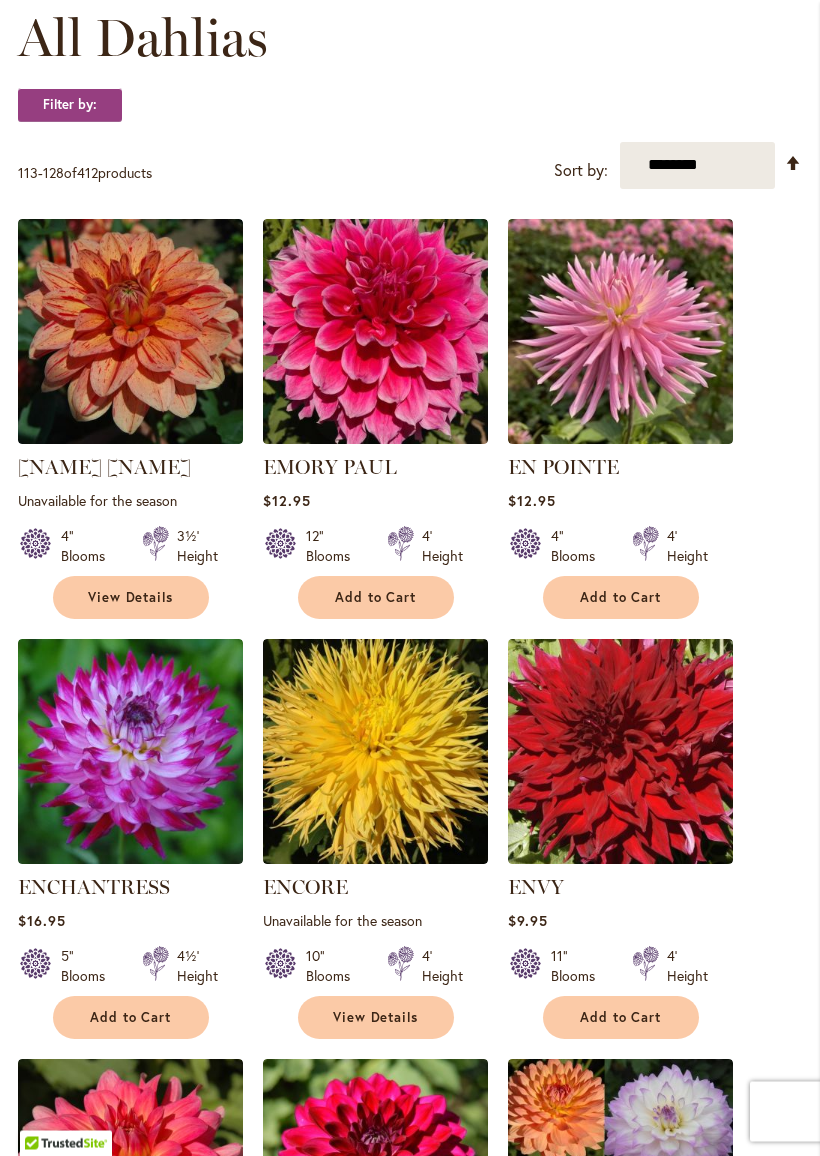 click on "Add to Cart" at bounding box center [376, 598] 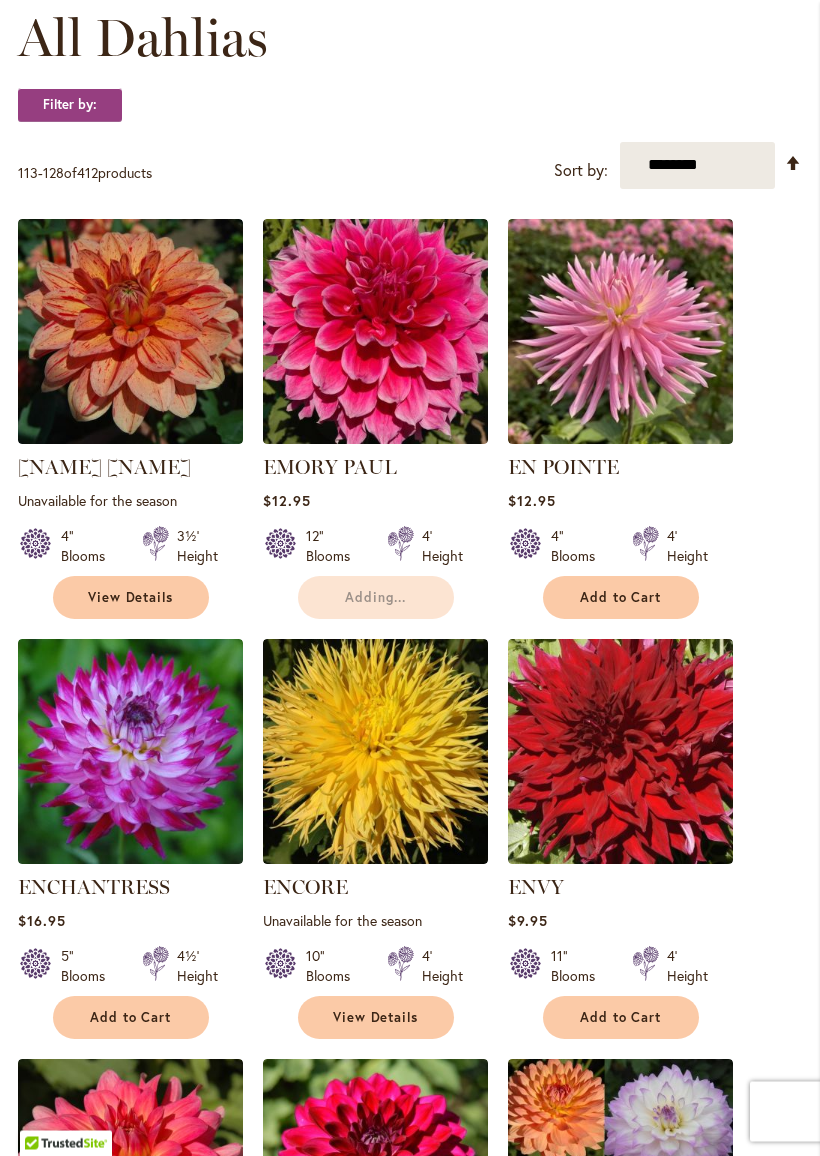 scroll, scrollTop: 598, scrollLeft: 0, axis: vertical 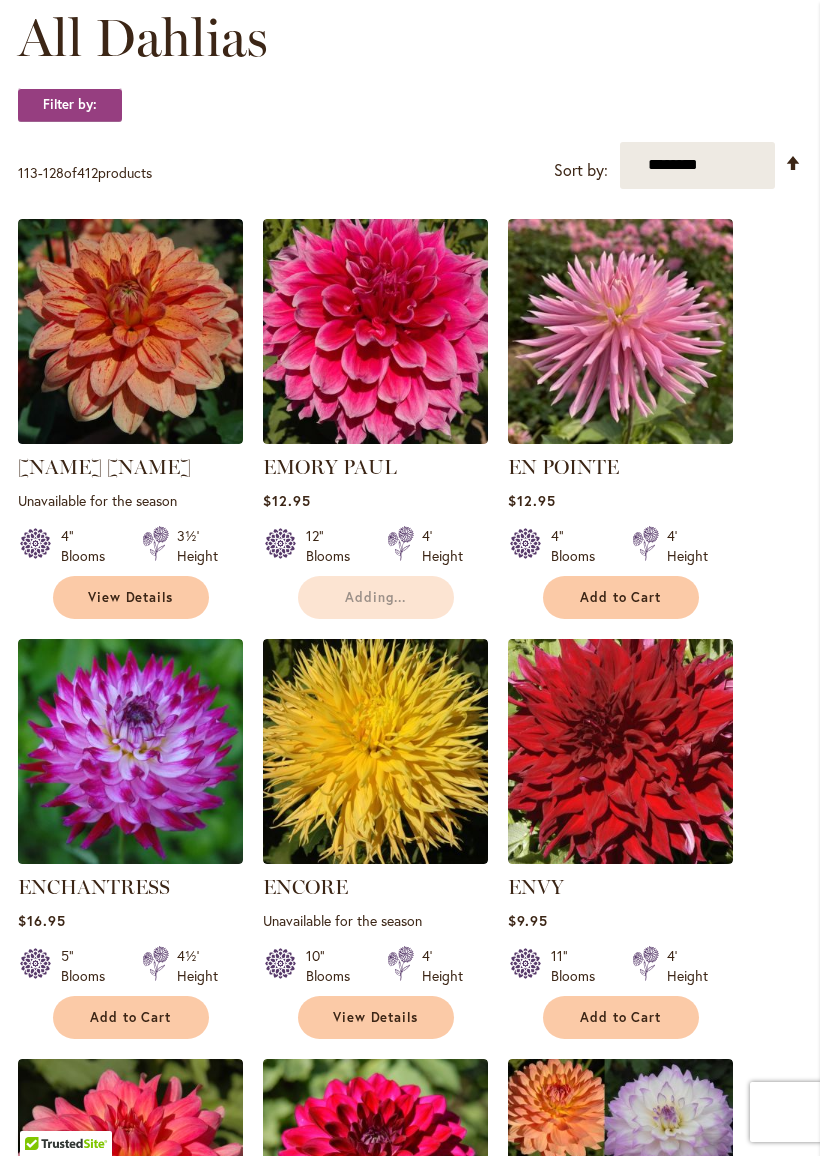 click on "Home
Shop
All Dahlias
New Best Sellers Staff Favorites Collections Best Cut Flowers
All Dahlias
Filter by:
Filter By:
Category
Best Sellers 32 New 5 2 6 1" at bounding box center [410, 1528] 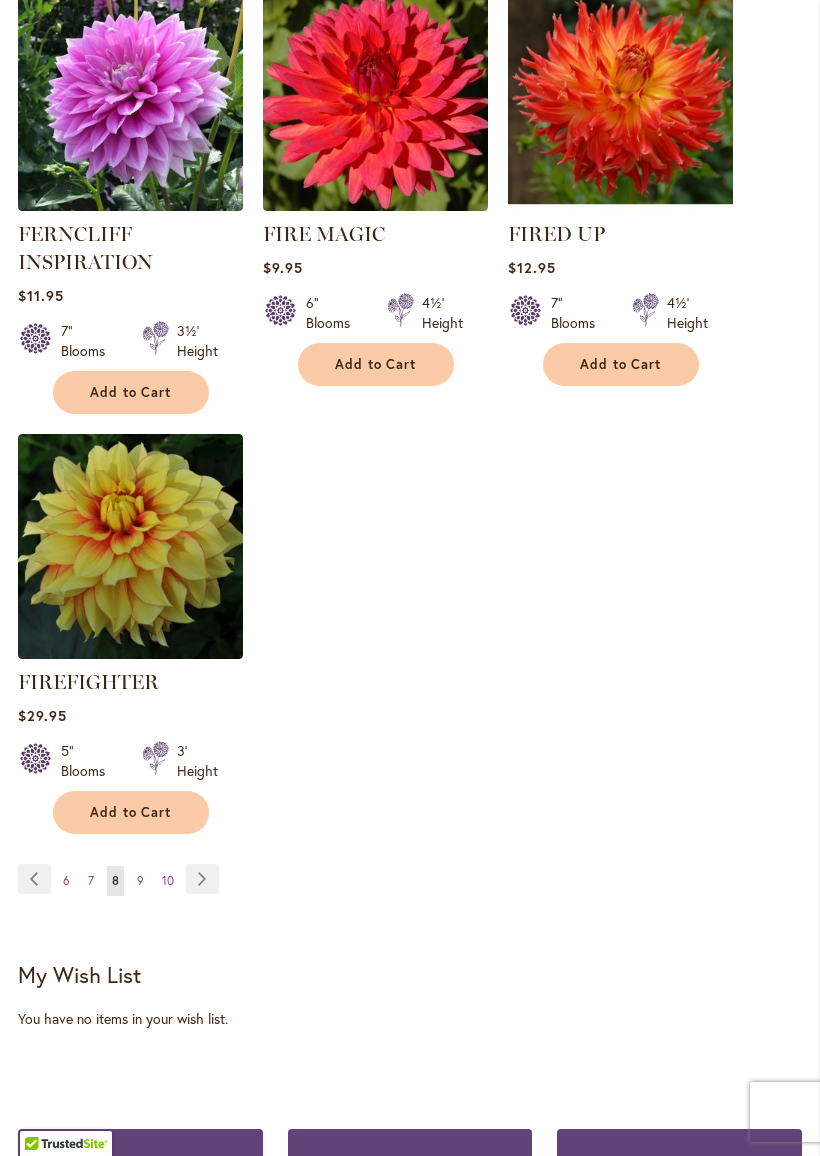 scroll, scrollTop: 2759, scrollLeft: 0, axis: vertical 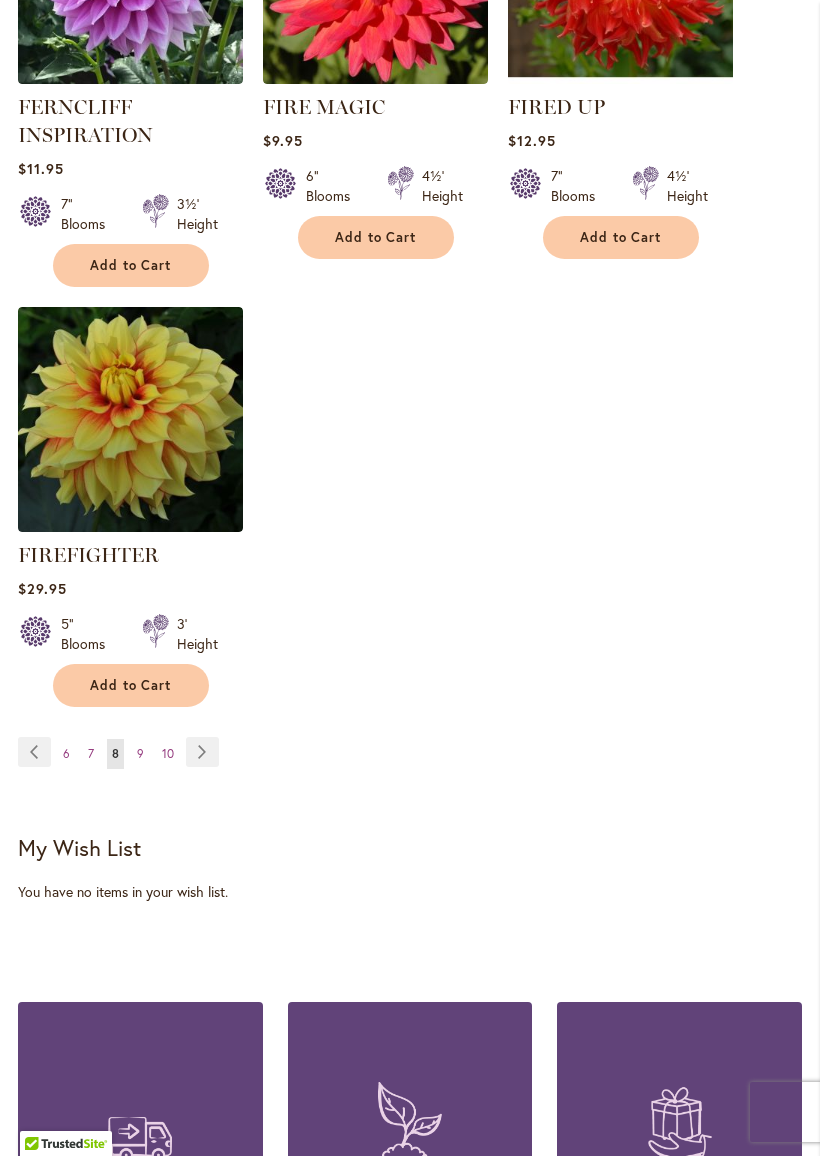 click on "Page
Next" at bounding box center (202, 752) 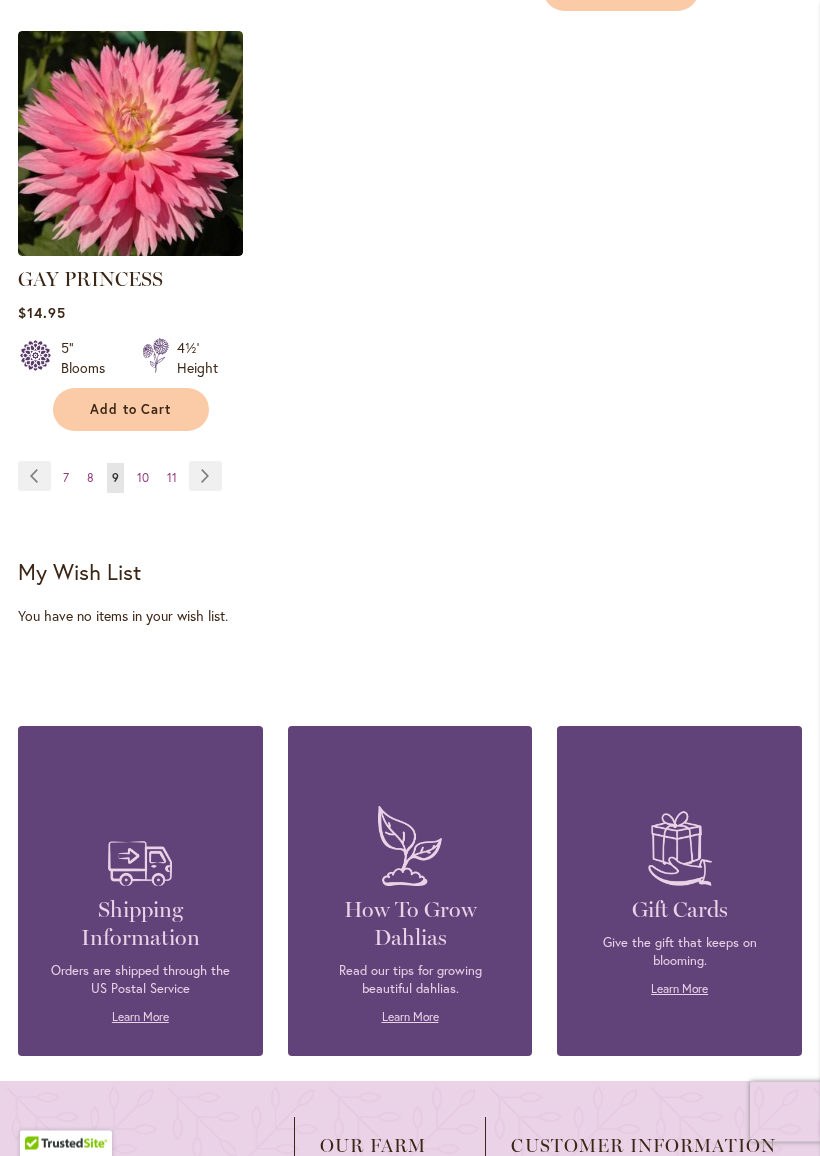 scroll, scrollTop: 2914, scrollLeft: 0, axis: vertical 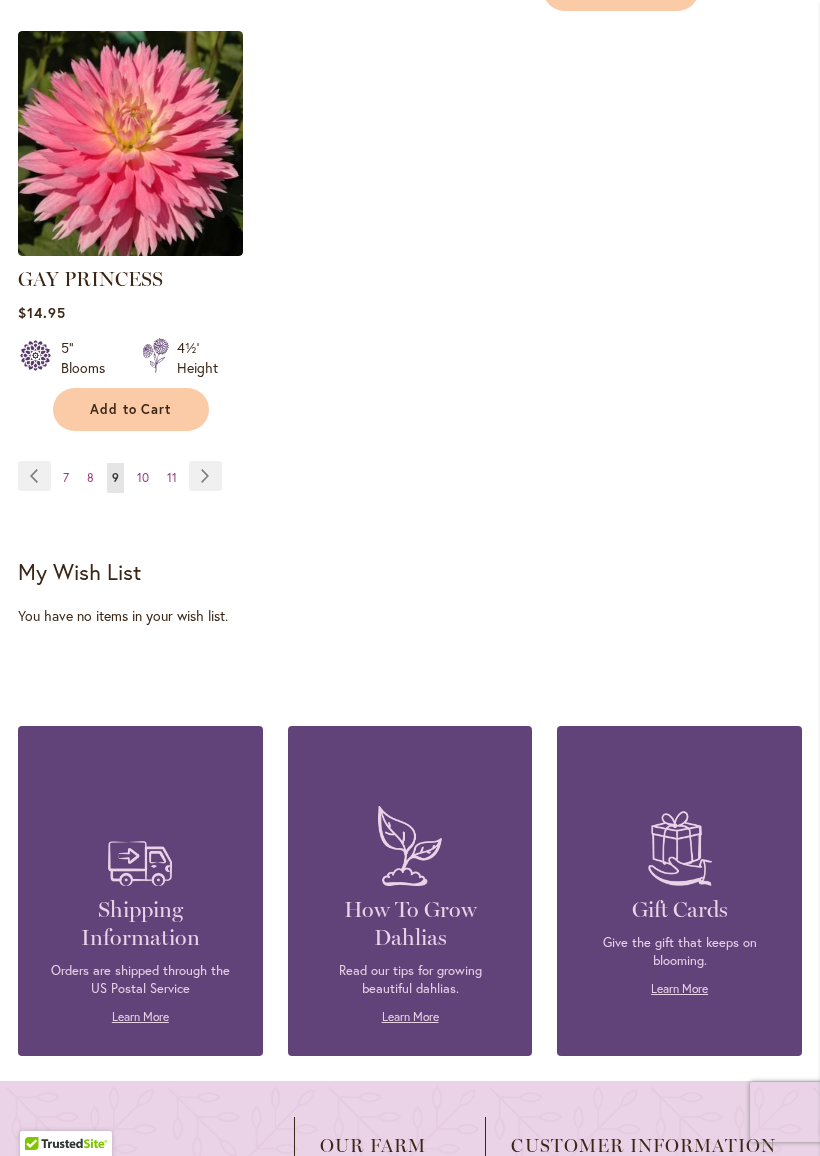 click on "Page
Next" at bounding box center (205, 476) 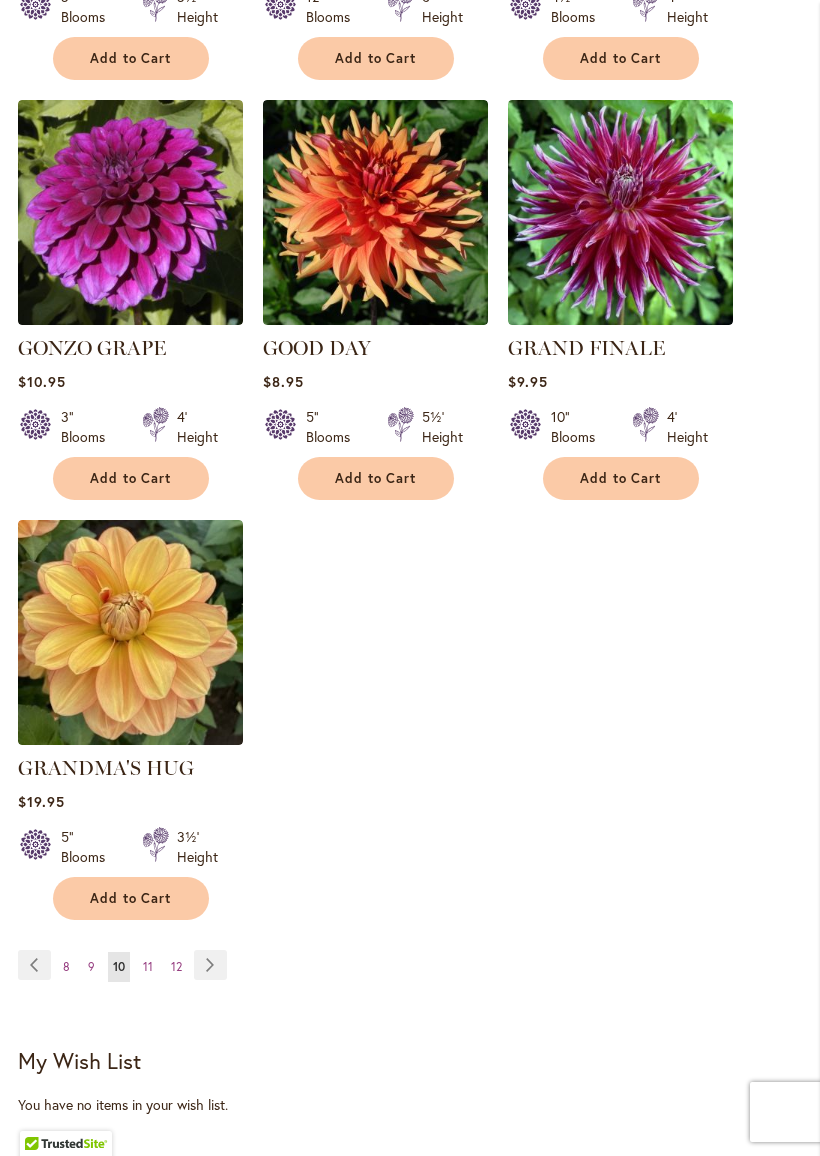 scroll, scrollTop: 2408, scrollLeft: 0, axis: vertical 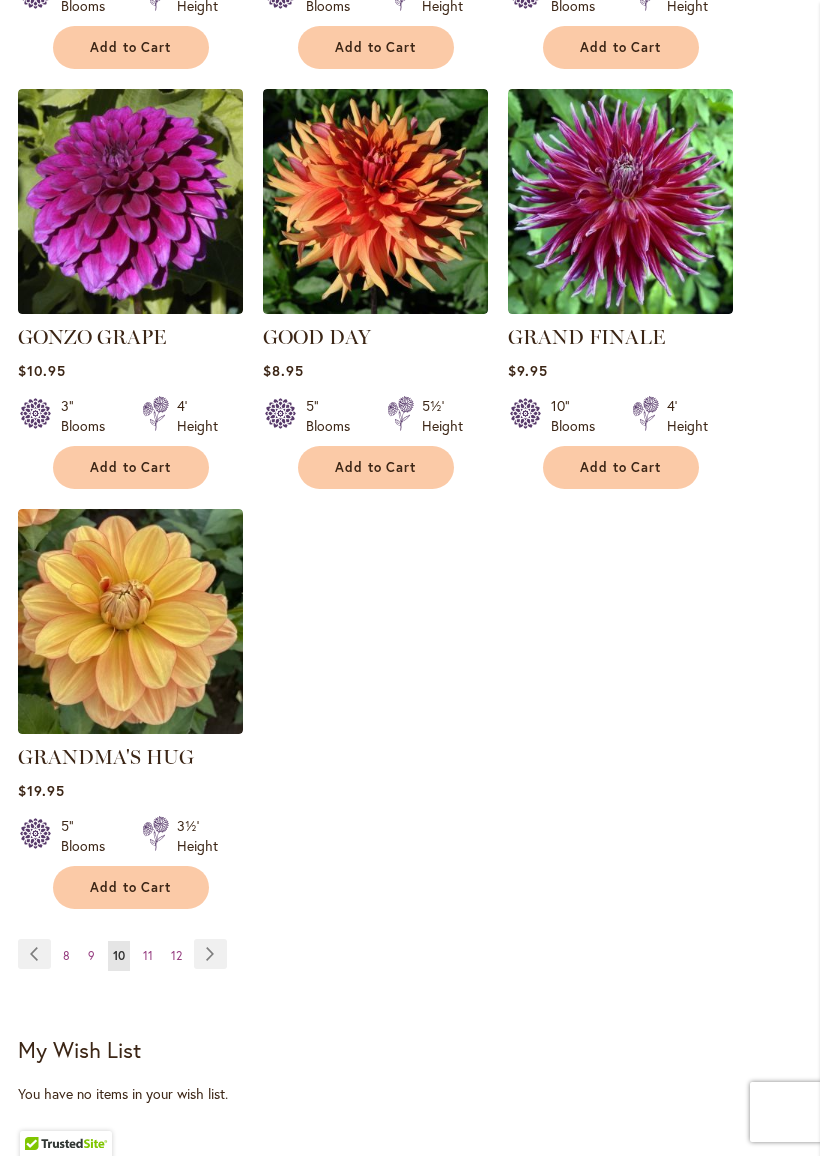 click on "Page
Next" at bounding box center [210, 954] 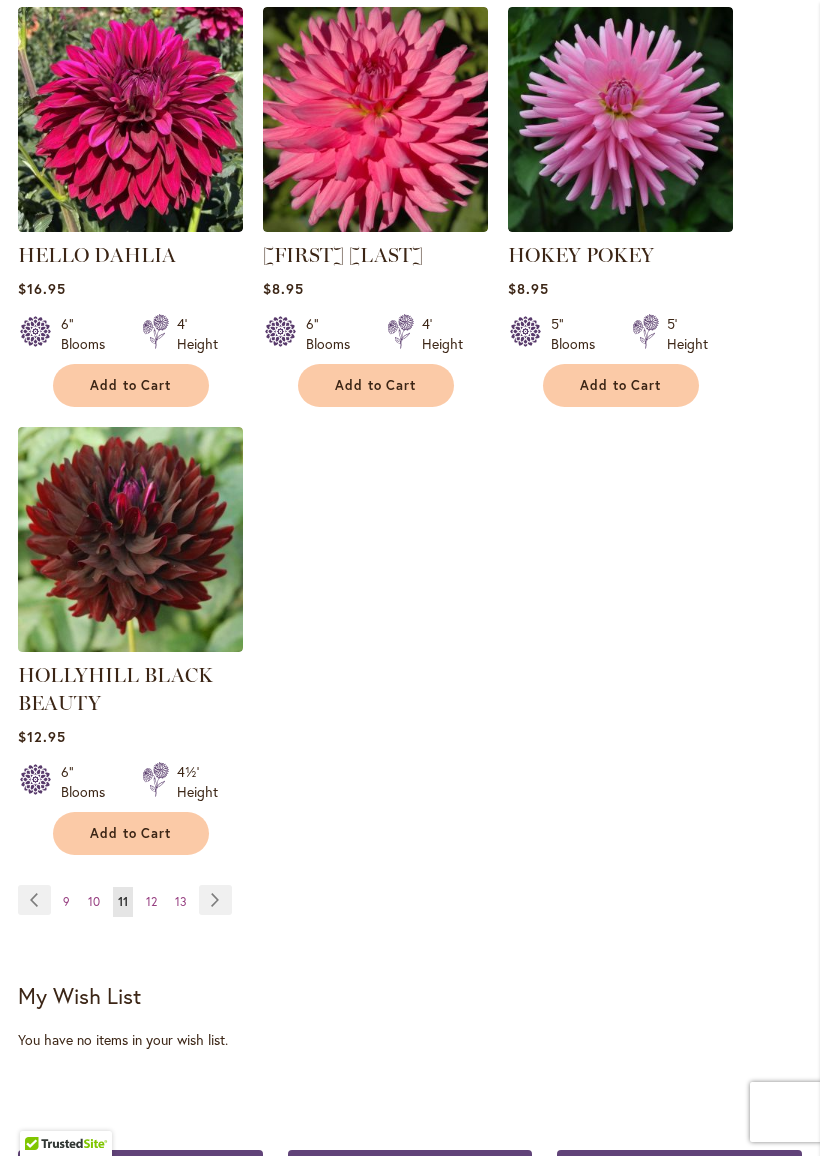 scroll, scrollTop: 2565, scrollLeft: 0, axis: vertical 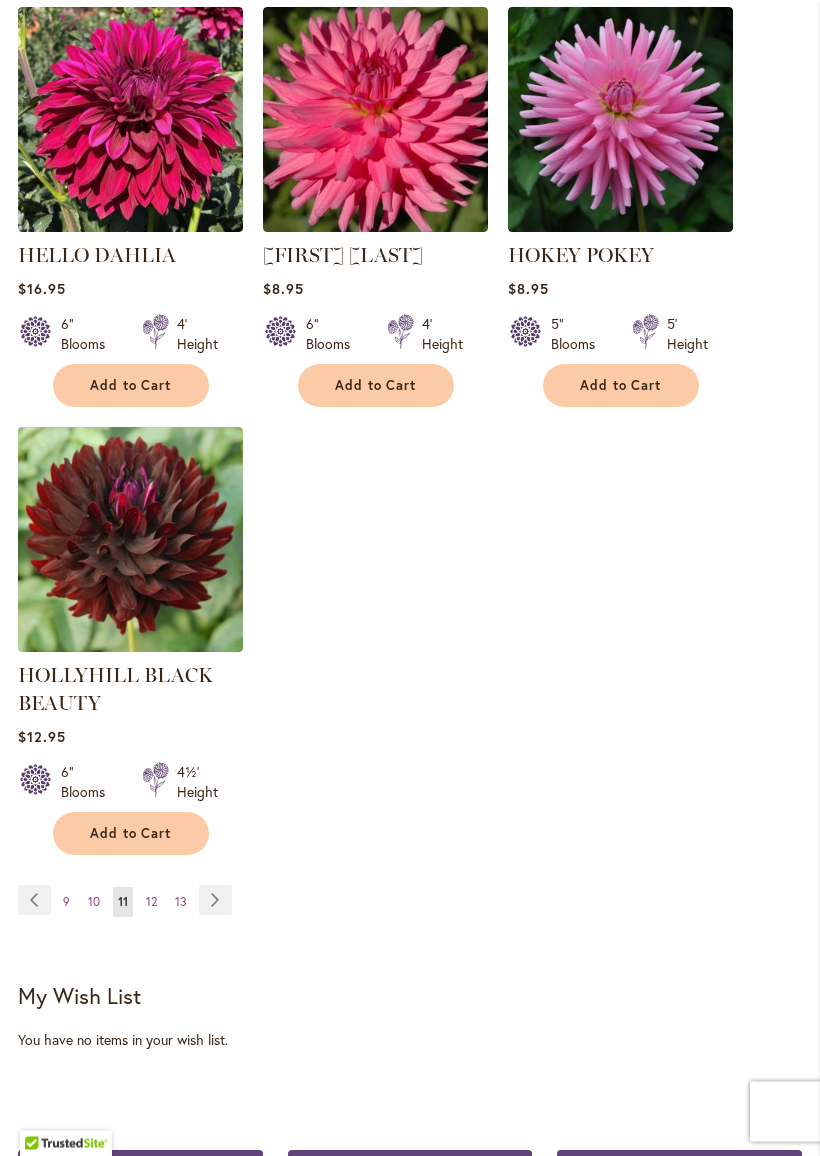 click on "Page
Next" at bounding box center (215, 901) 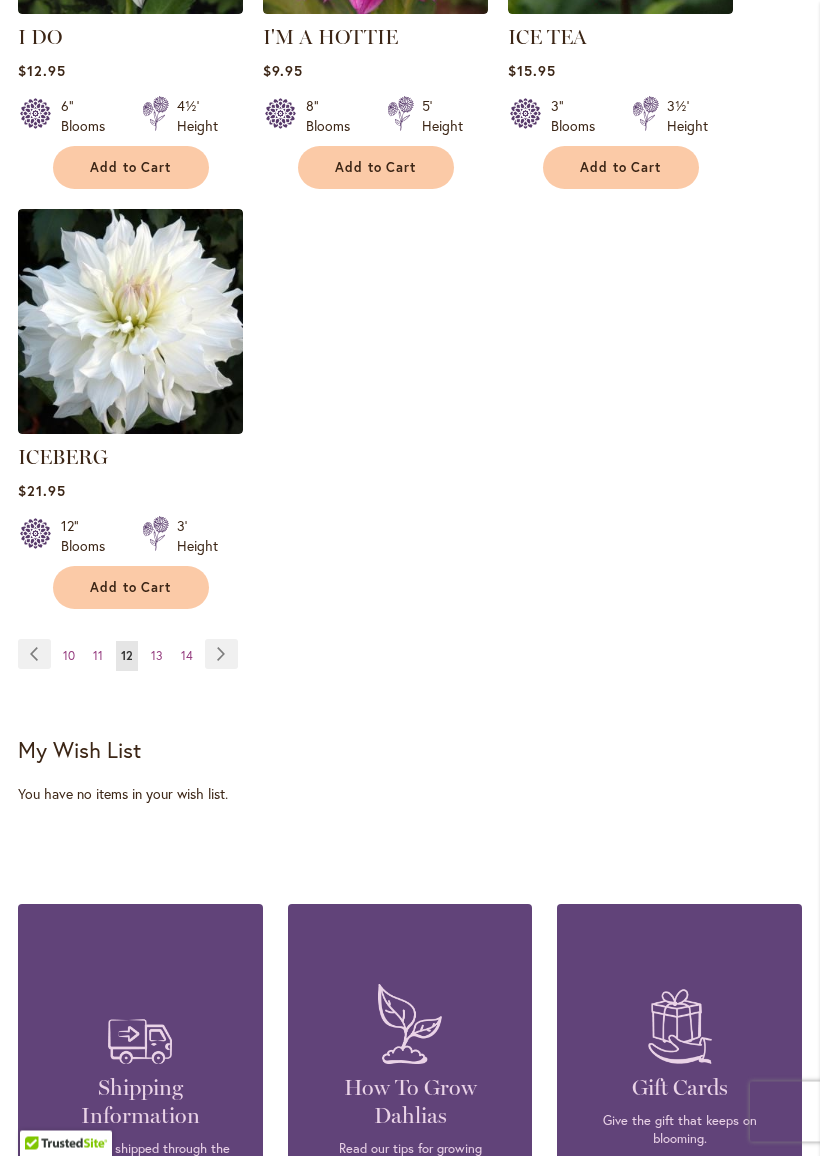 scroll, scrollTop: 2735, scrollLeft: 0, axis: vertical 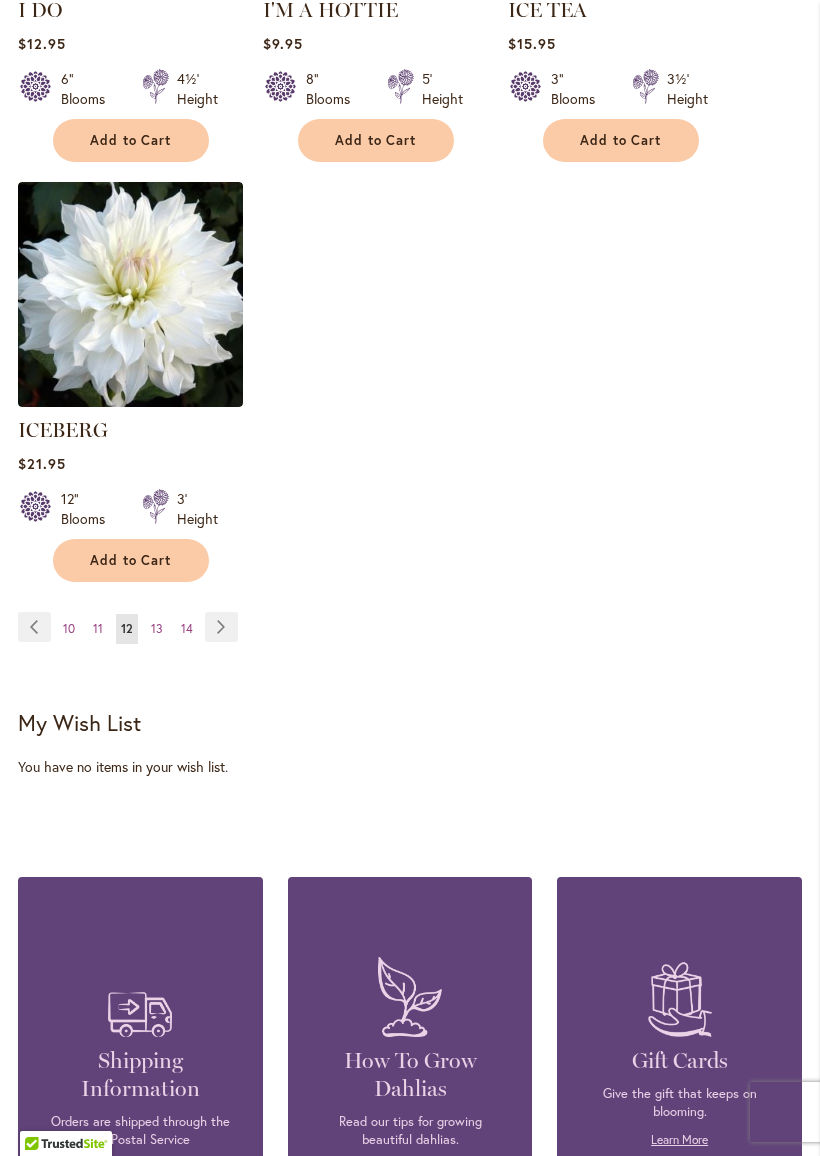 click on "Page
Next" at bounding box center (221, 627) 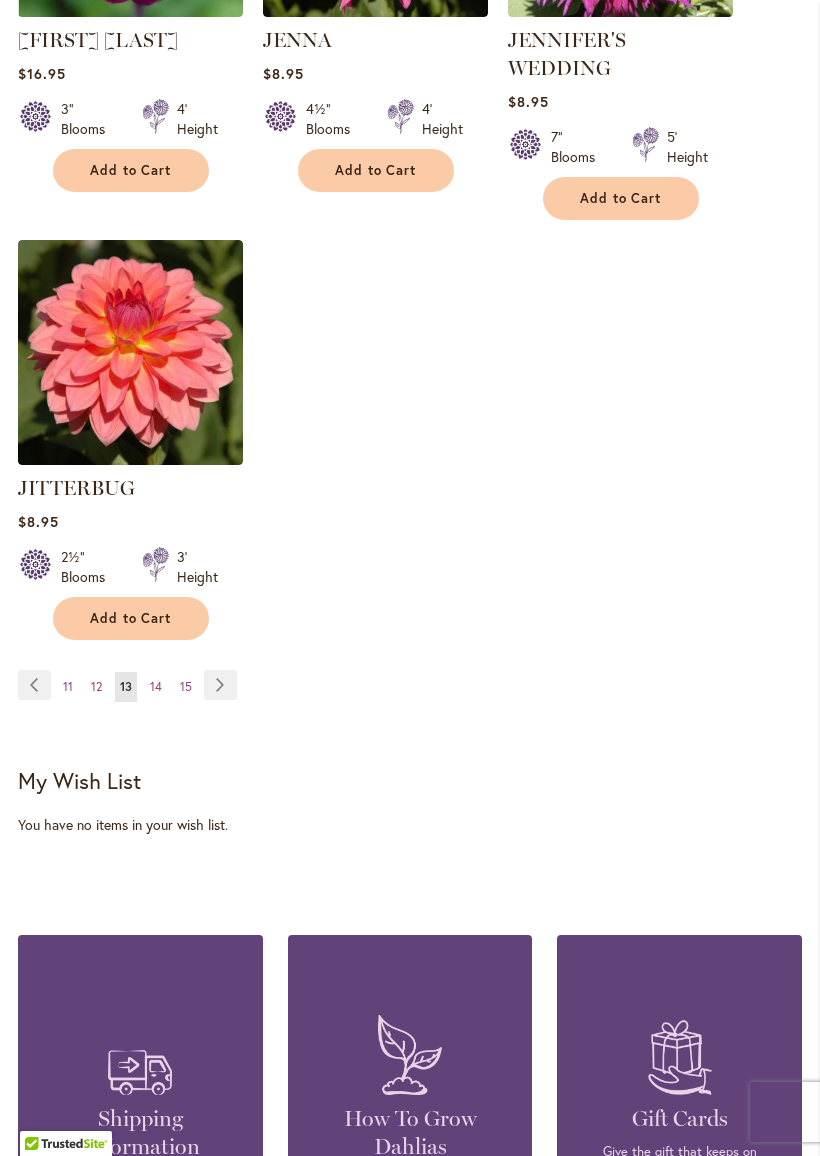 scroll, scrollTop: 2729, scrollLeft: 0, axis: vertical 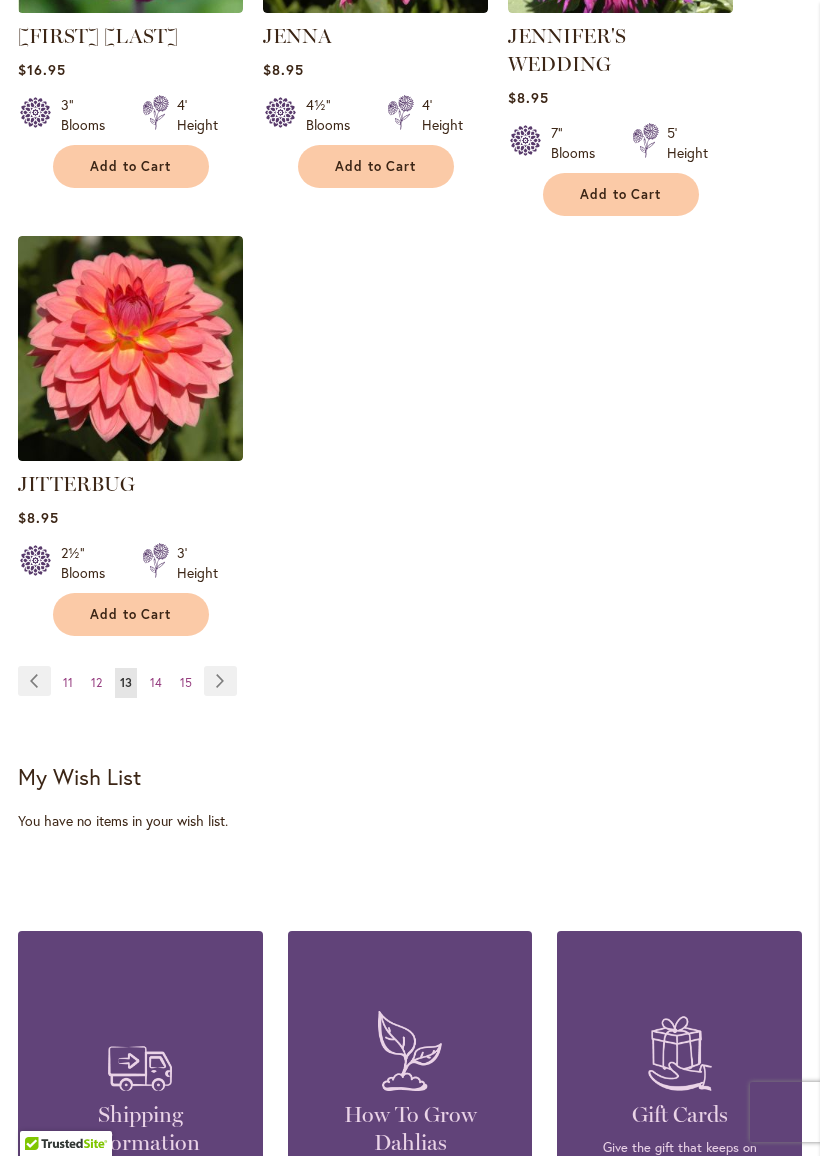 click on "Page
Next" at bounding box center (220, 681) 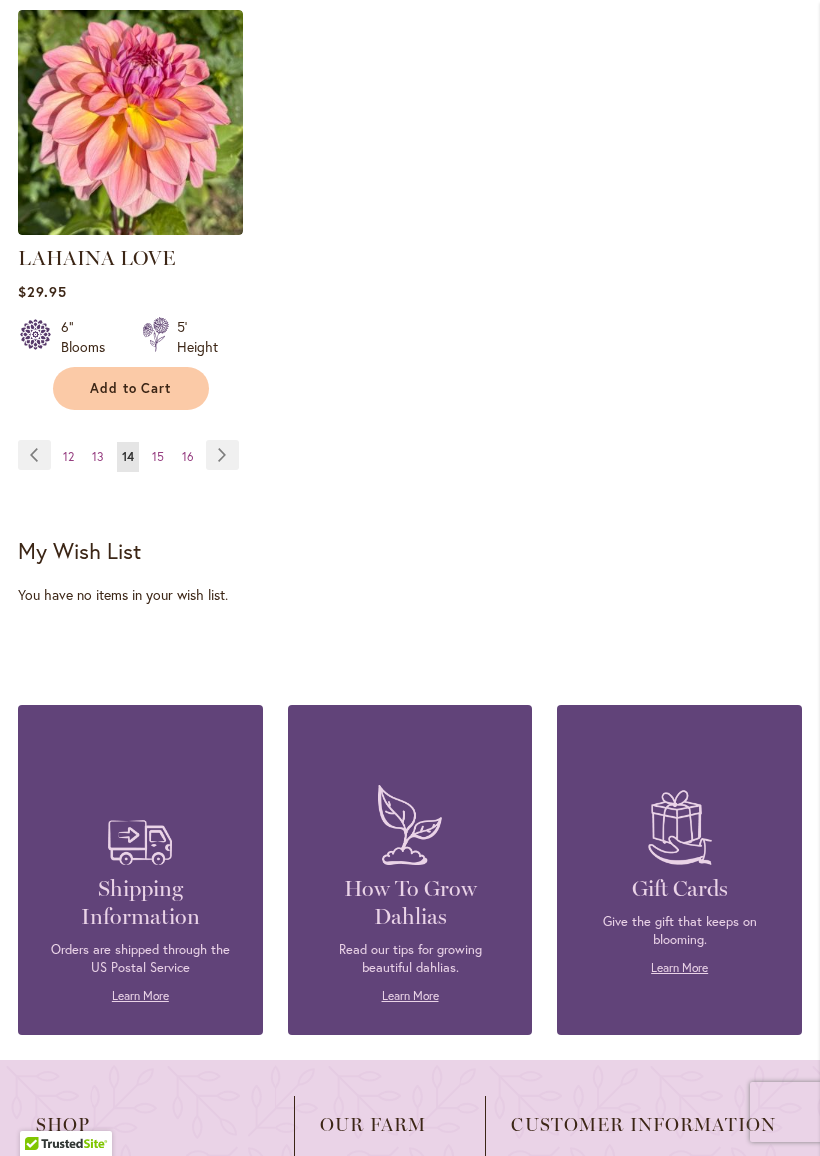 scroll, scrollTop: 2907, scrollLeft: 0, axis: vertical 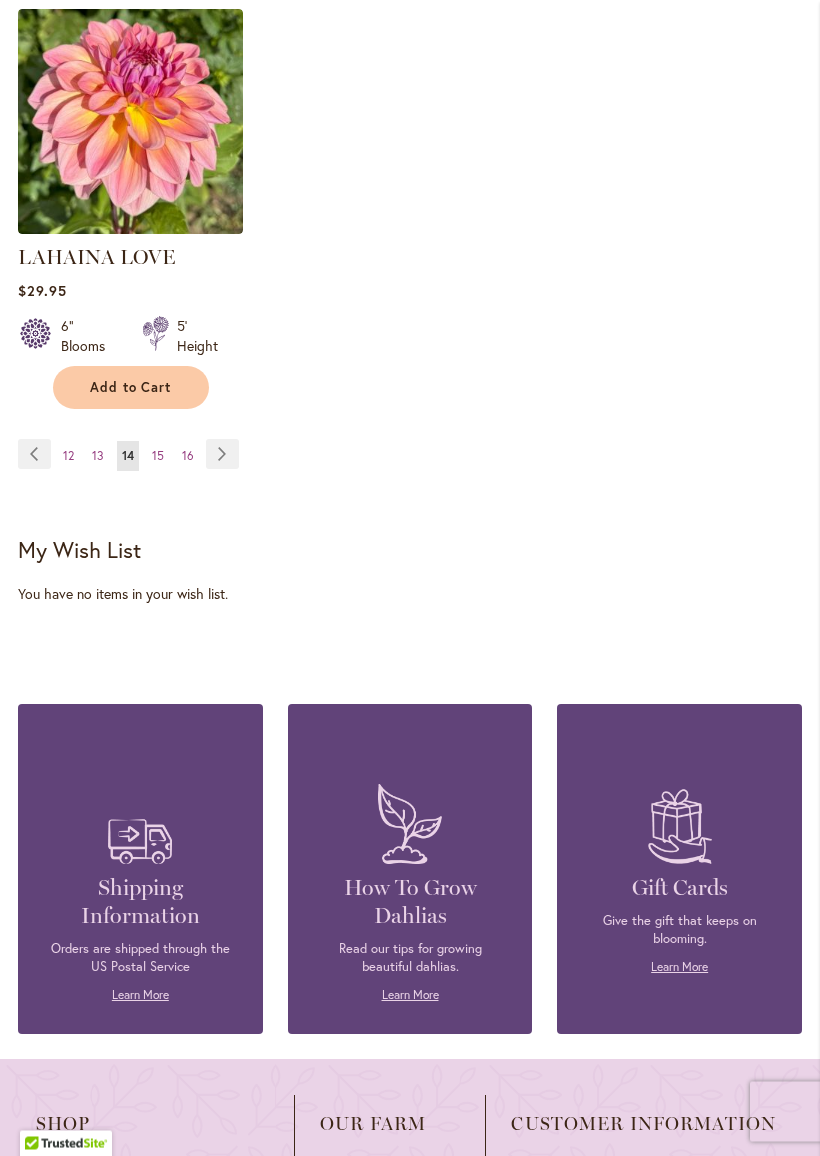 click on "Page
Next" at bounding box center (222, 455) 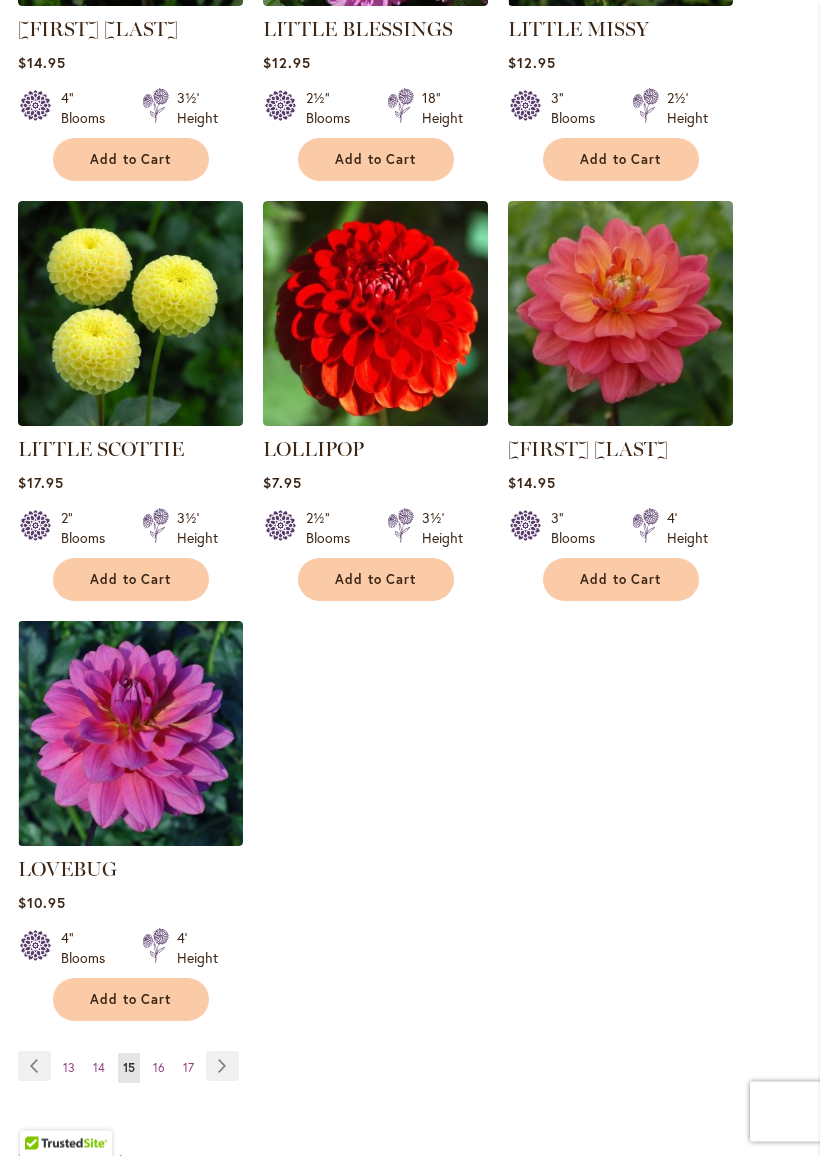 scroll, scrollTop: 2325, scrollLeft: 0, axis: vertical 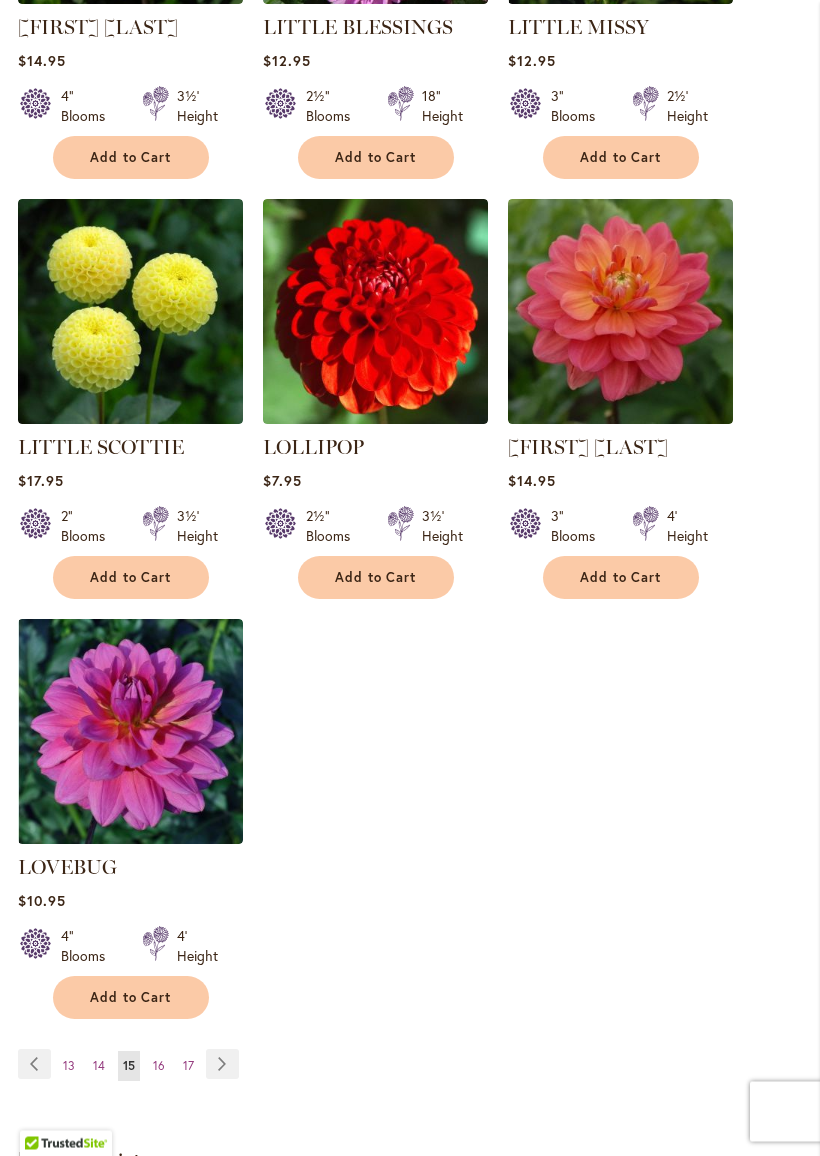 click on "Page
Next" at bounding box center (222, 1065) 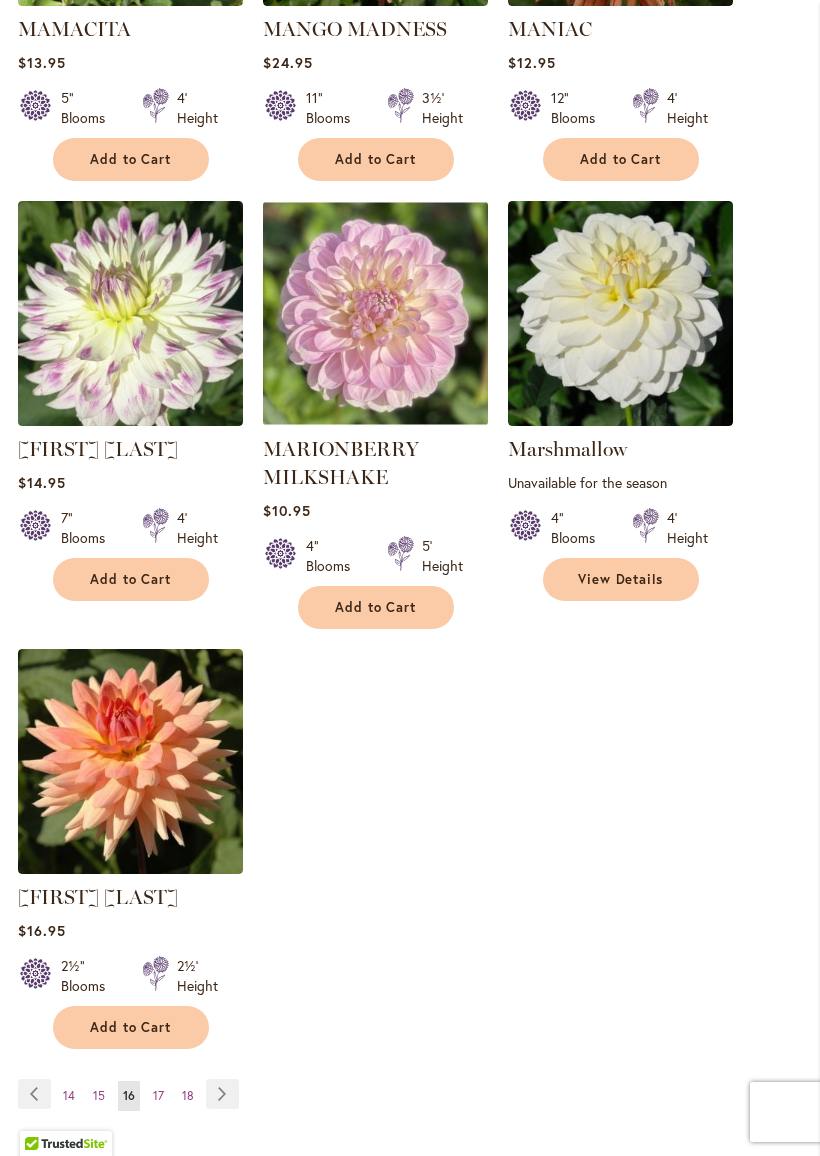 scroll, scrollTop: 2354, scrollLeft: 0, axis: vertical 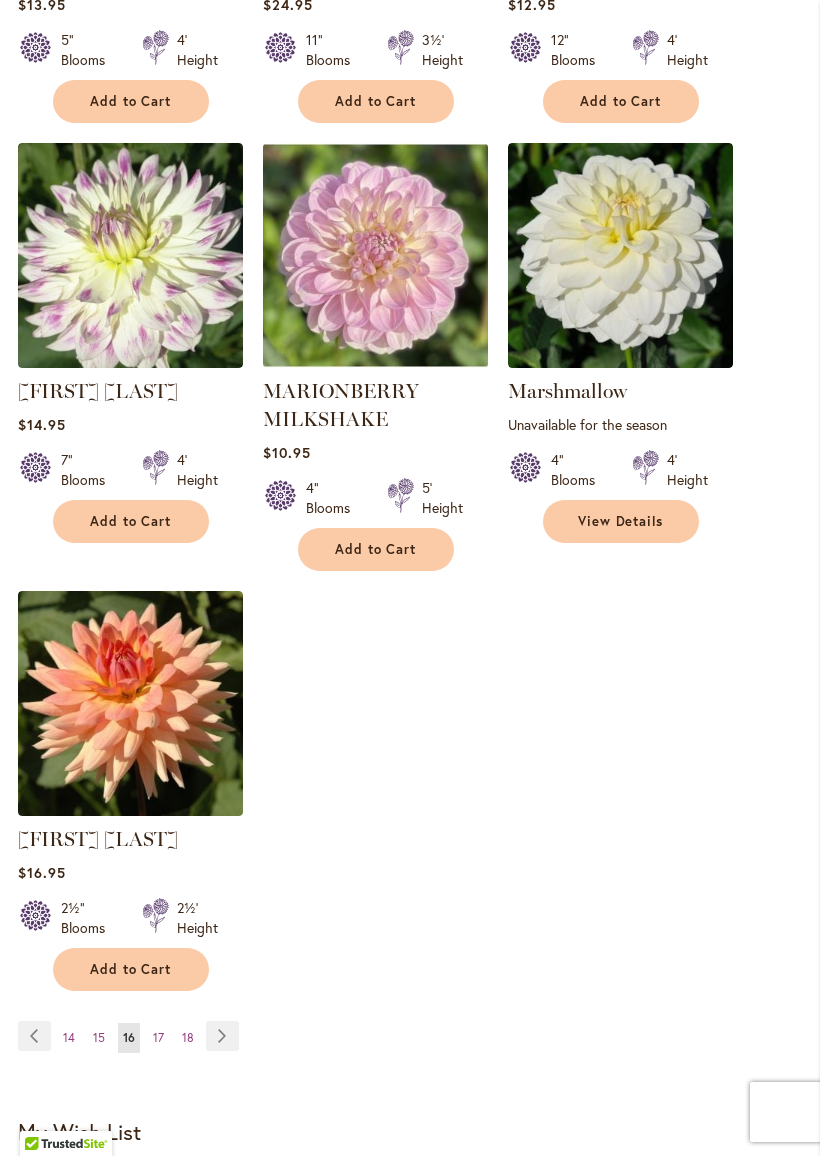 click on "Page
Next" at bounding box center (222, 1036) 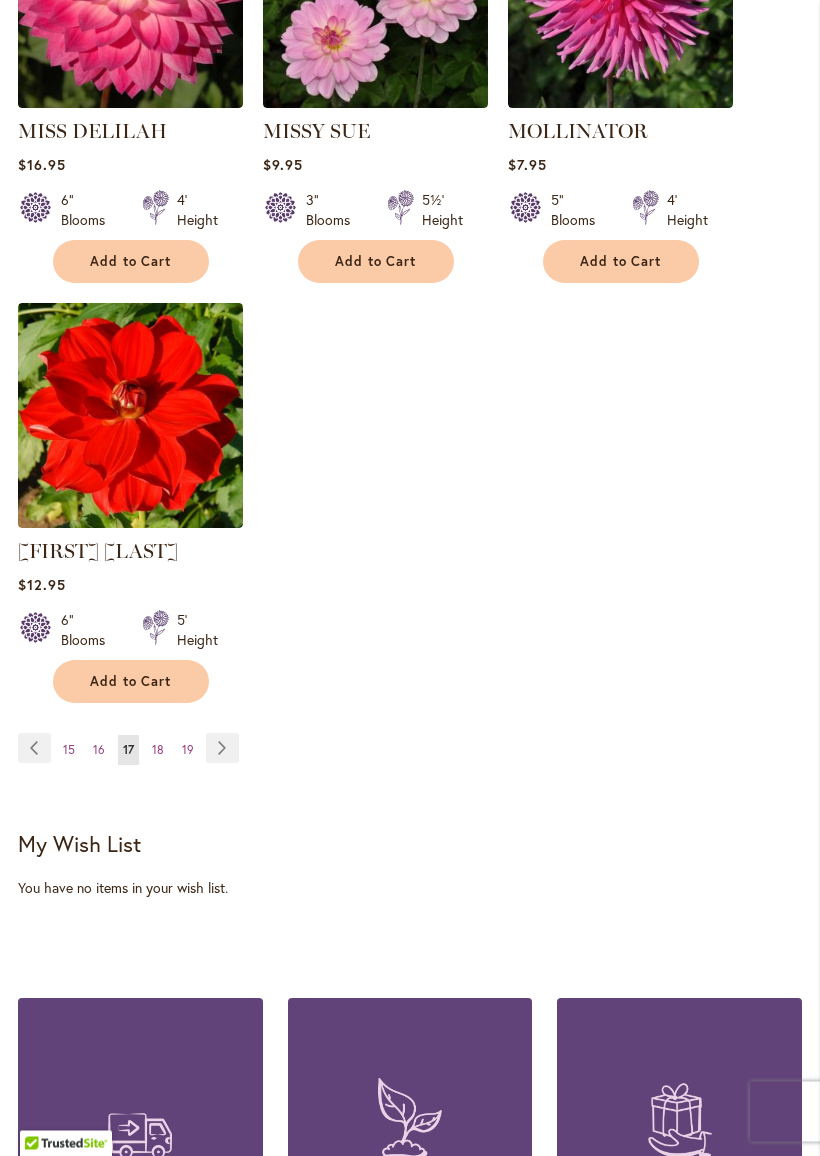 scroll, scrollTop: 2658, scrollLeft: 0, axis: vertical 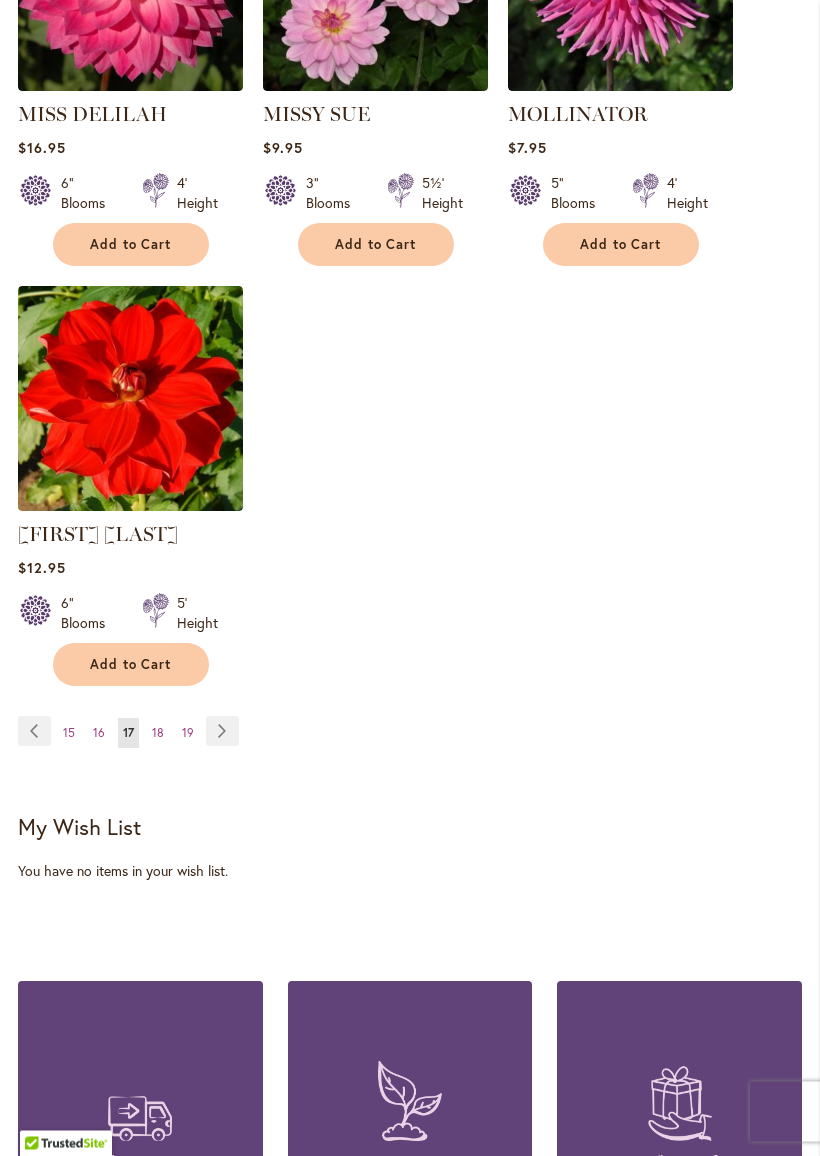 click on "Page
Next" at bounding box center (222, 732) 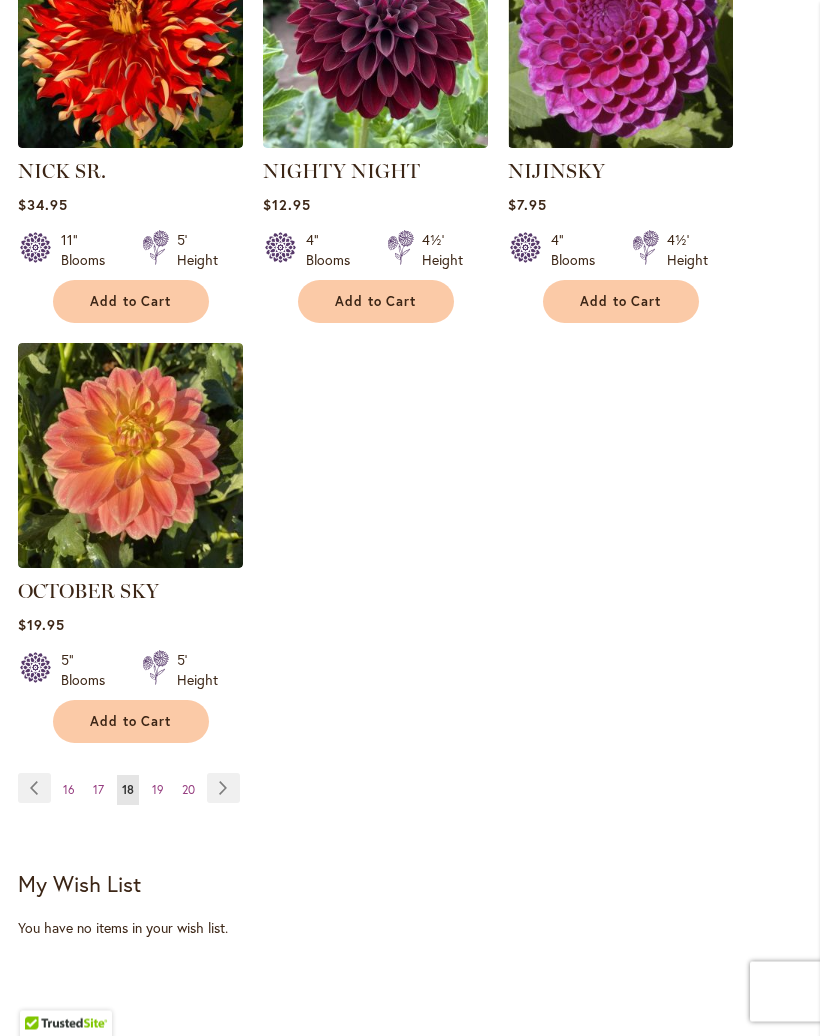 scroll, scrollTop: 2574, scrollLeft: 0, axis: vertical 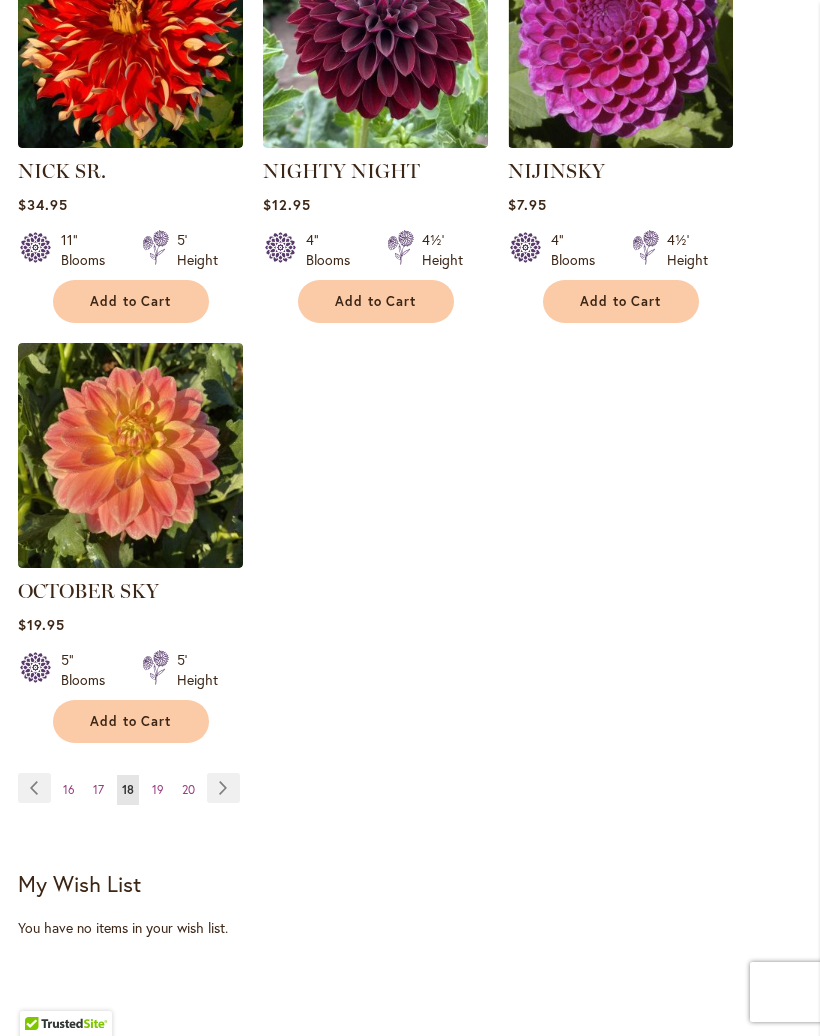 click on "Page
Next" at bounding box center (223, 788) 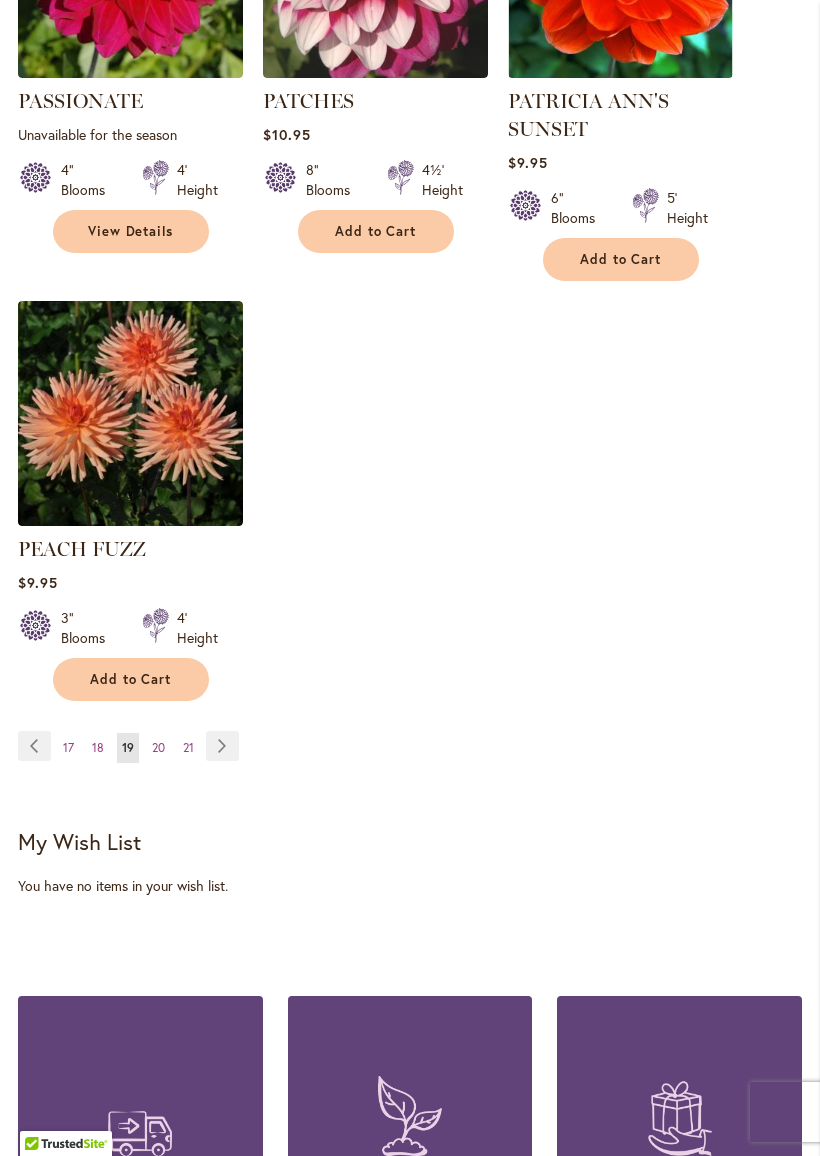 scroll, scrollTop: 2661, scrollLeft: 0, axis: vertical 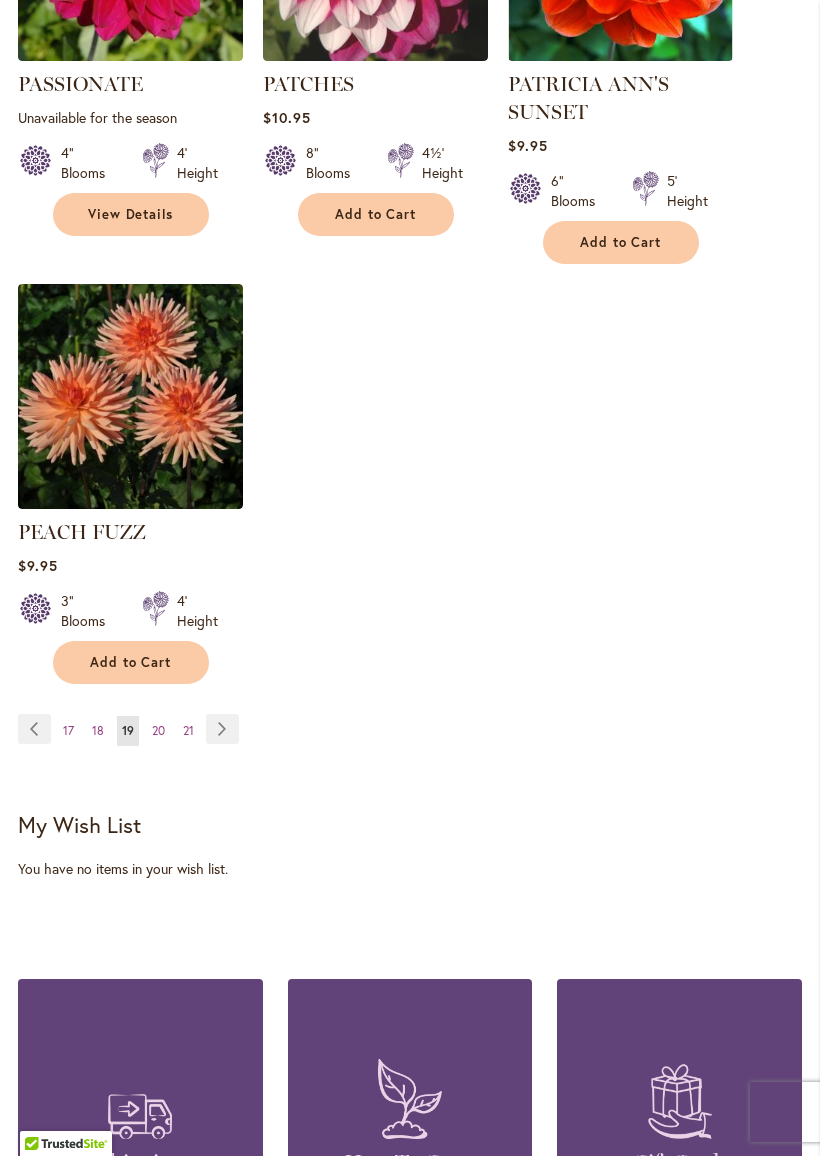 click on "Page
Next" at bounding box center [222, 729] 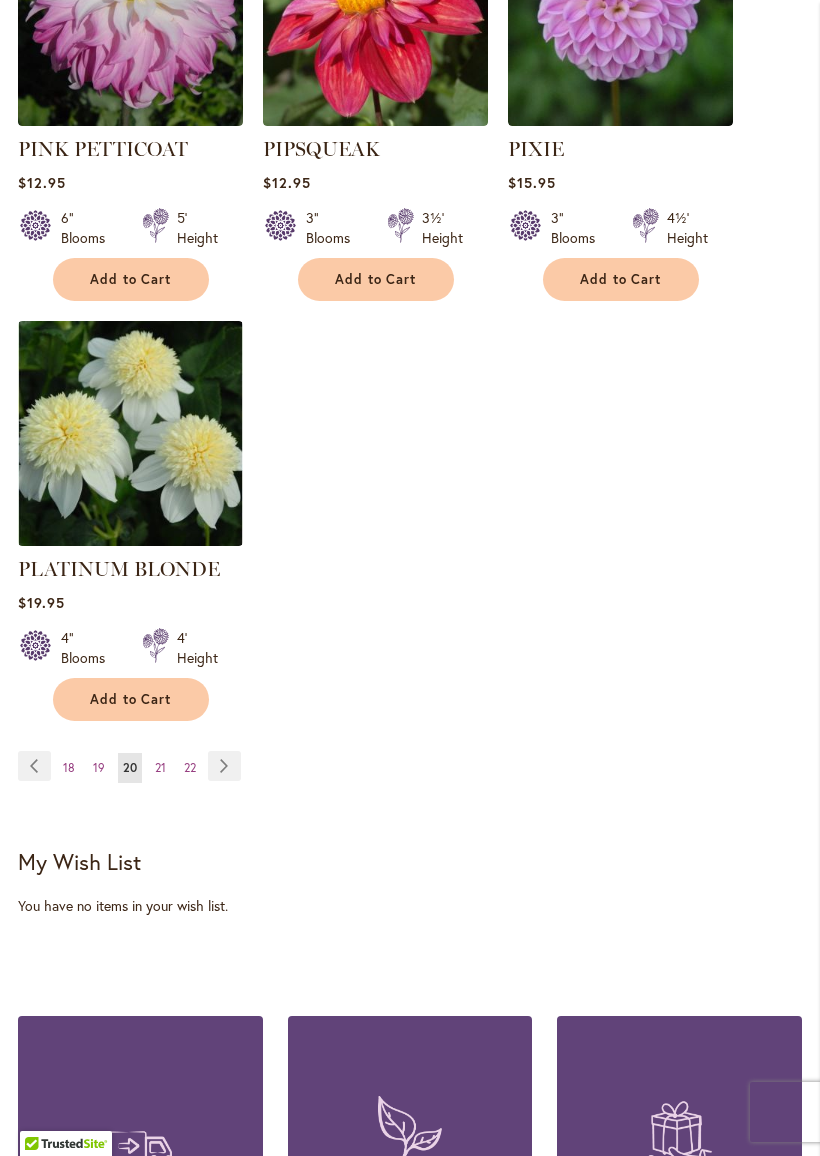scroll, scrollTop: 2714, scrollLeft: 0, axis: vertical 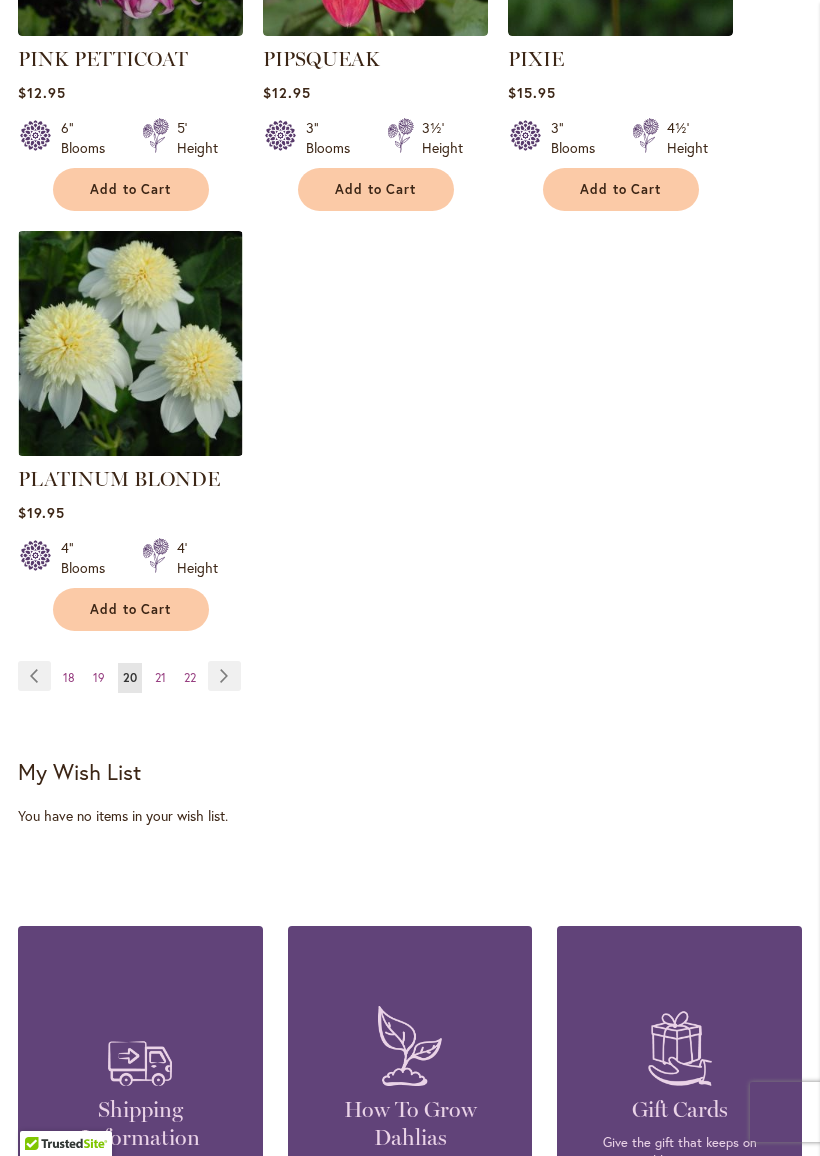click on "Page
Next" at bounding box center (224, 676) 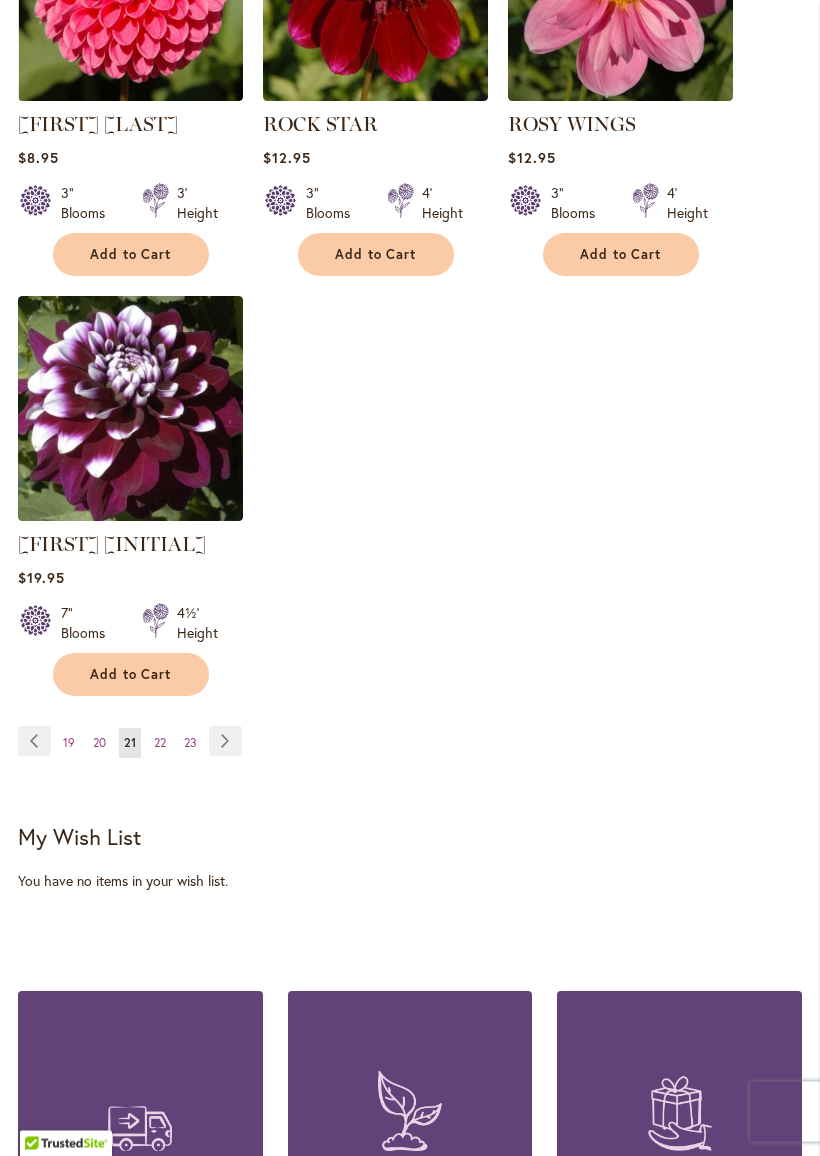 scroll, scrollTop: 2659, scrollLeft: 0, axis: vertical 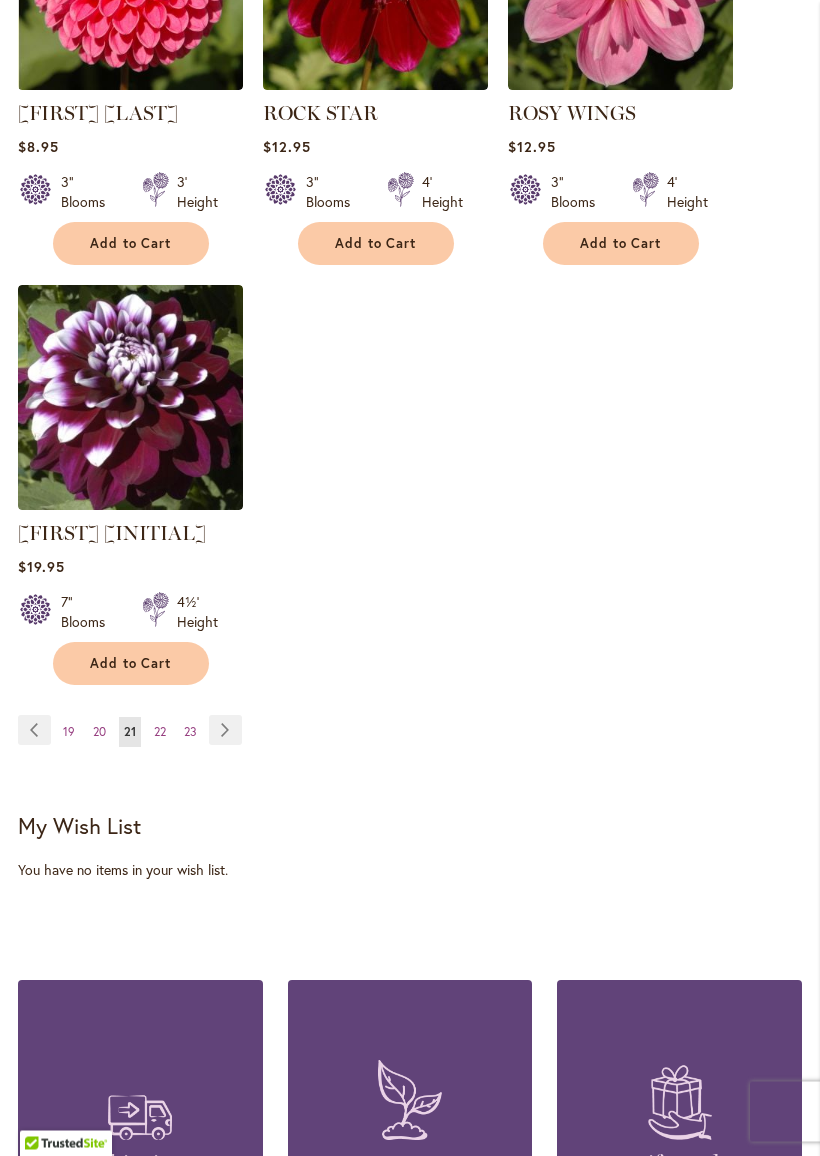 click on "Page
Next" at bounding box center (225, 731) 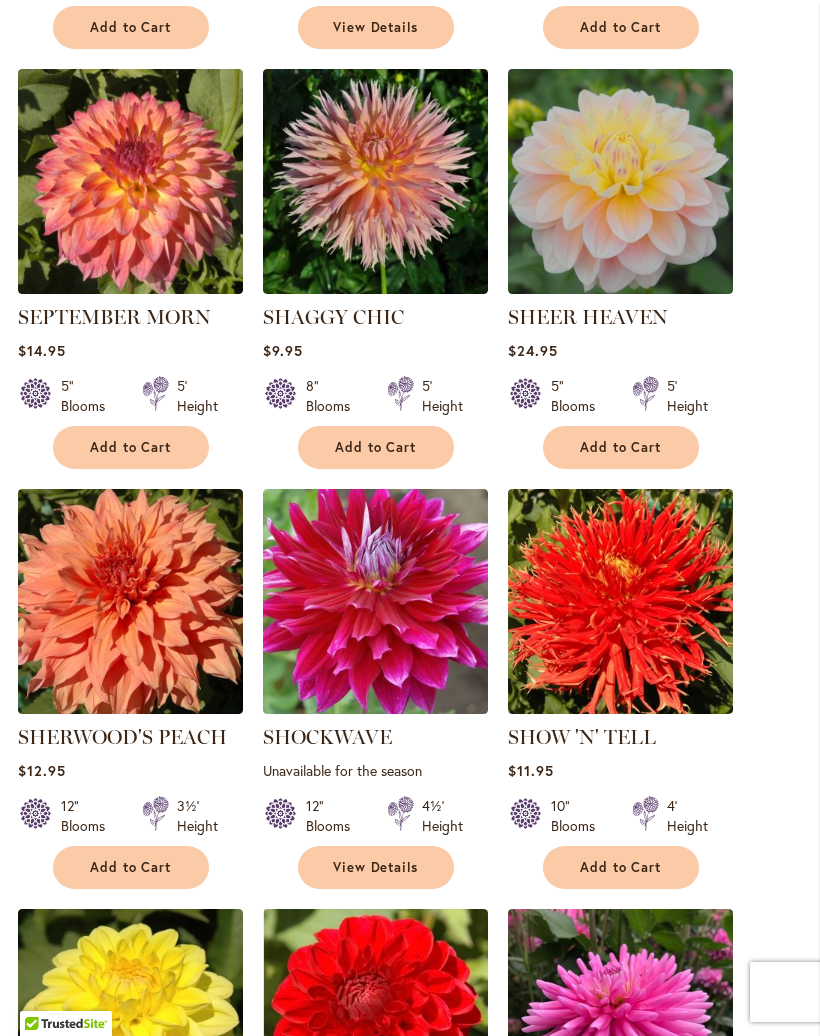 scroll, scrollTop: 1167, scrollLeft: 0, axis: vertical 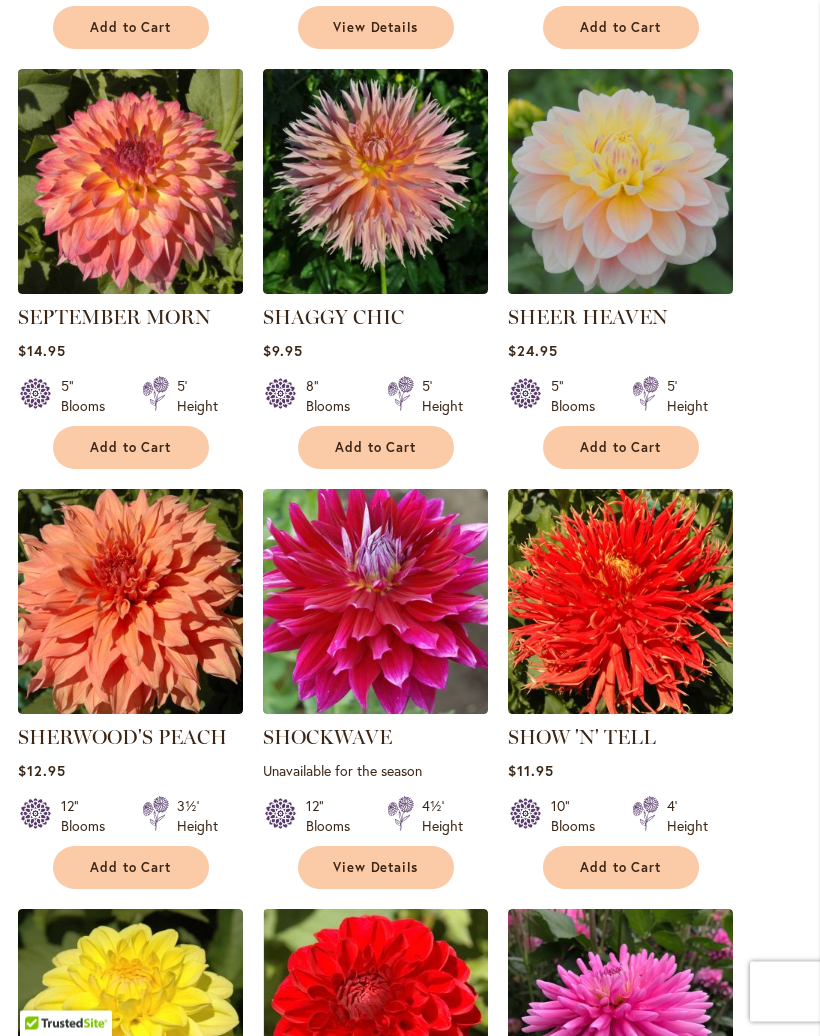 click on "Add to Cart" at bounding box center (621, 448) 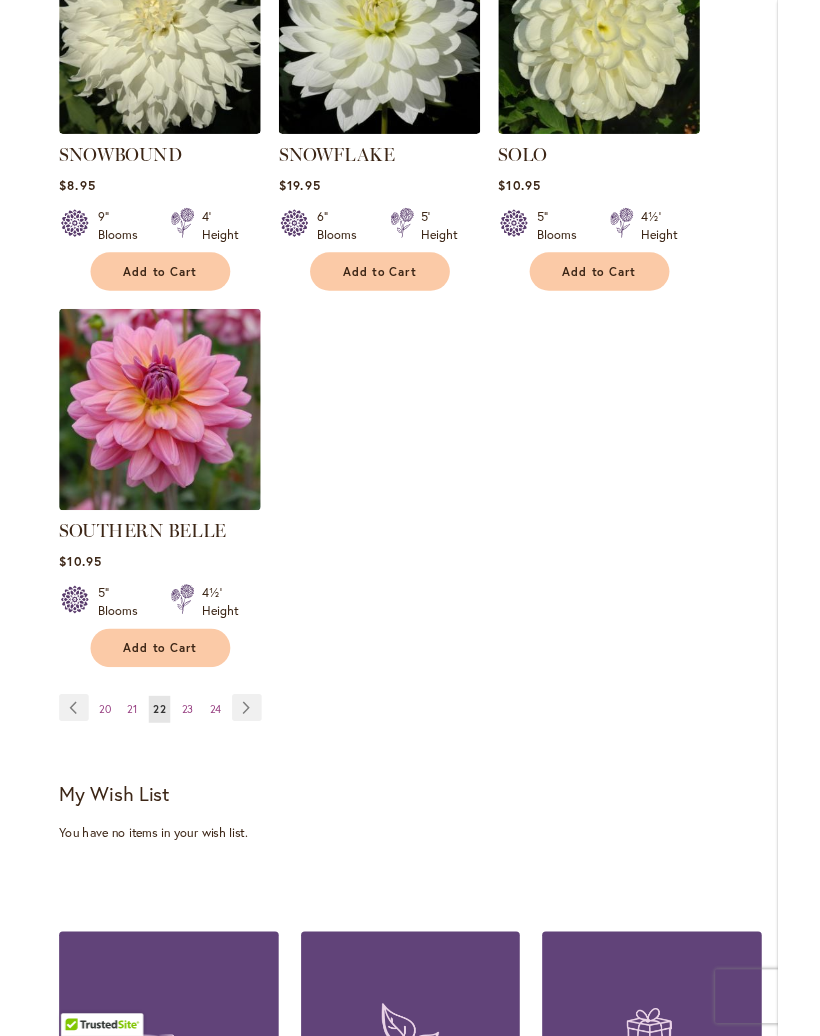 scroll, scrollTop: 2625, scrollLeft: 0, axis: vertical 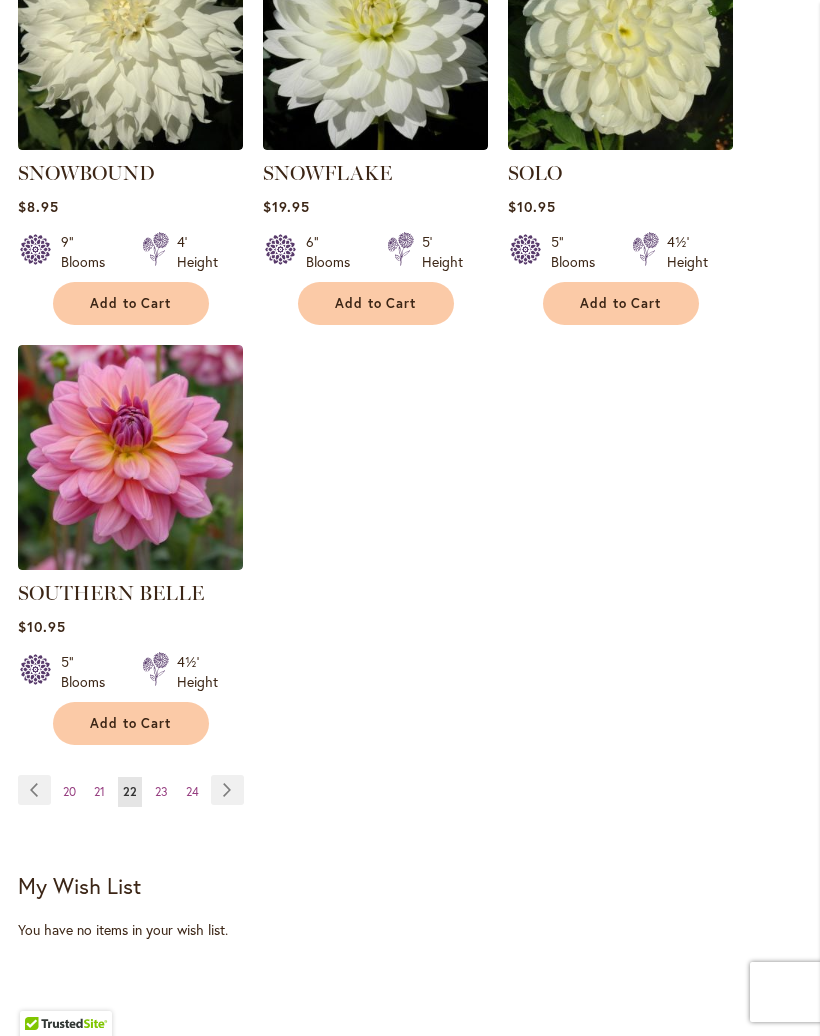 click on "Page
Next" at bounding box center [227, 790] 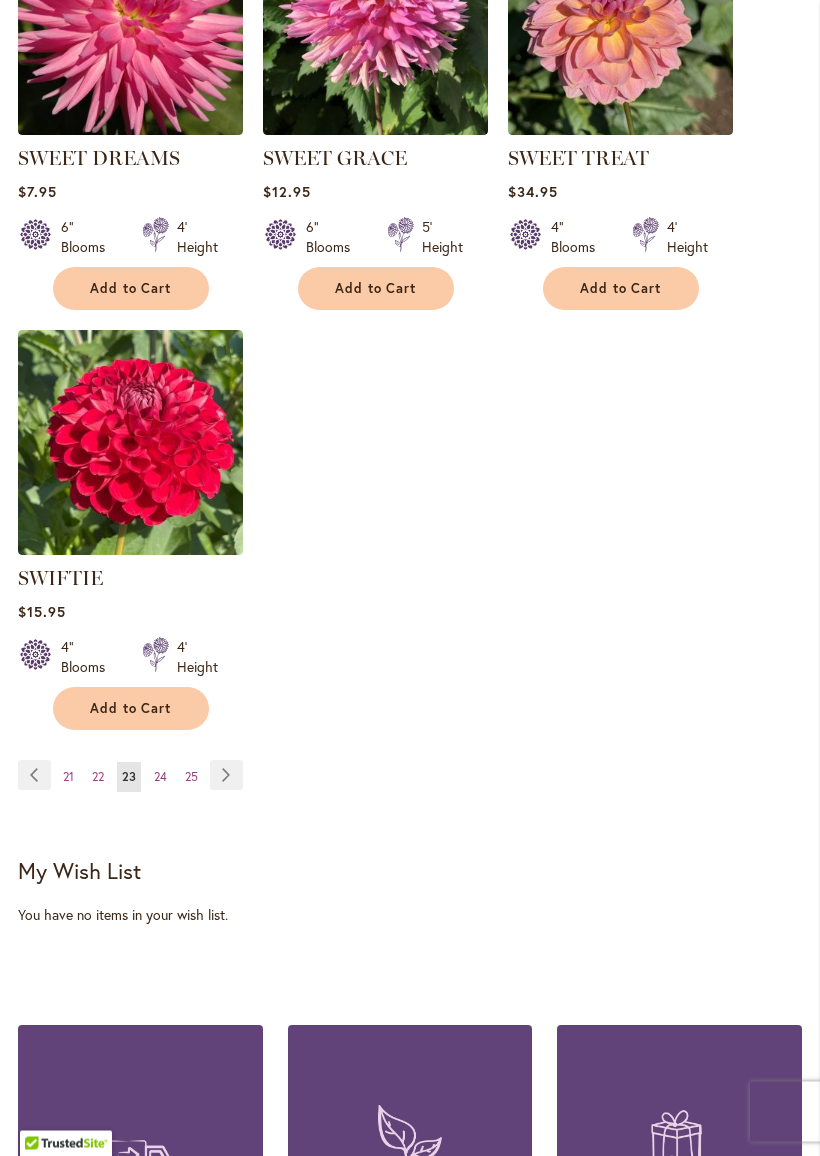 scroll, scrollTop: 2615, scrollLeft: 0, axis: vertical 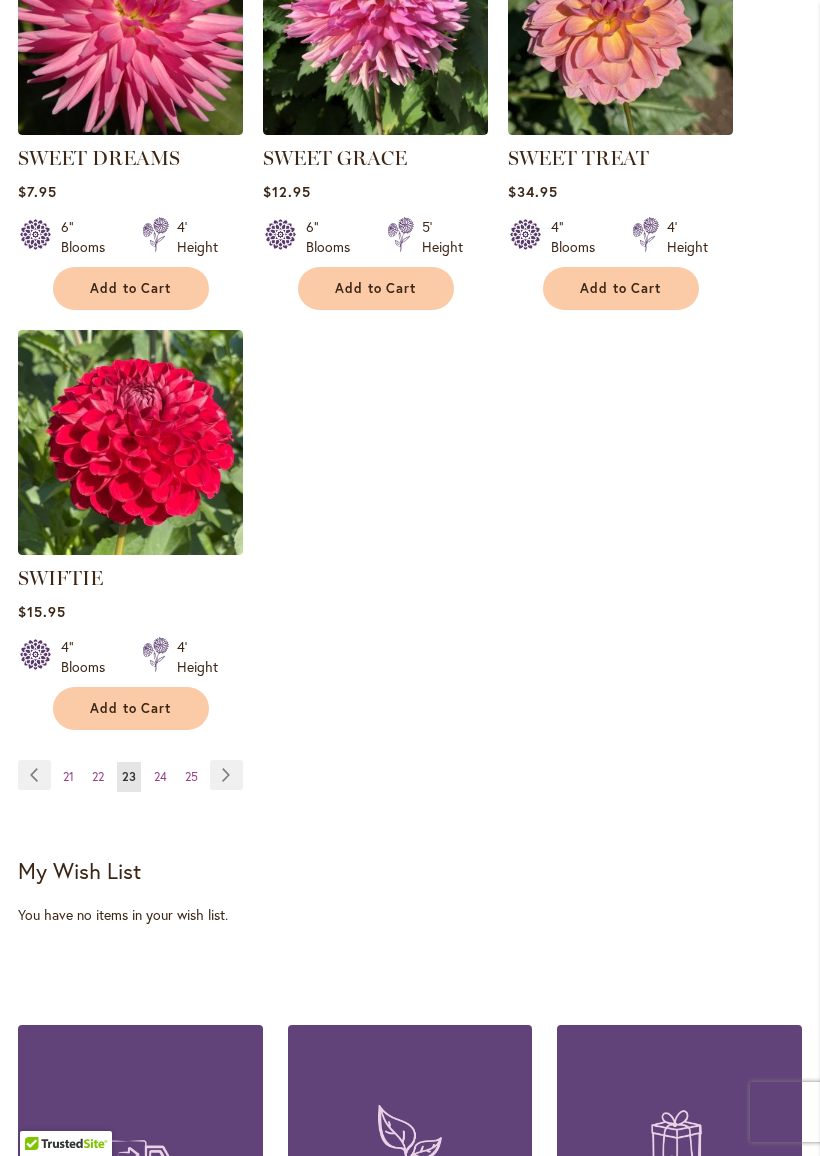 click on "Page
Next" at bounding box center (226, 775) 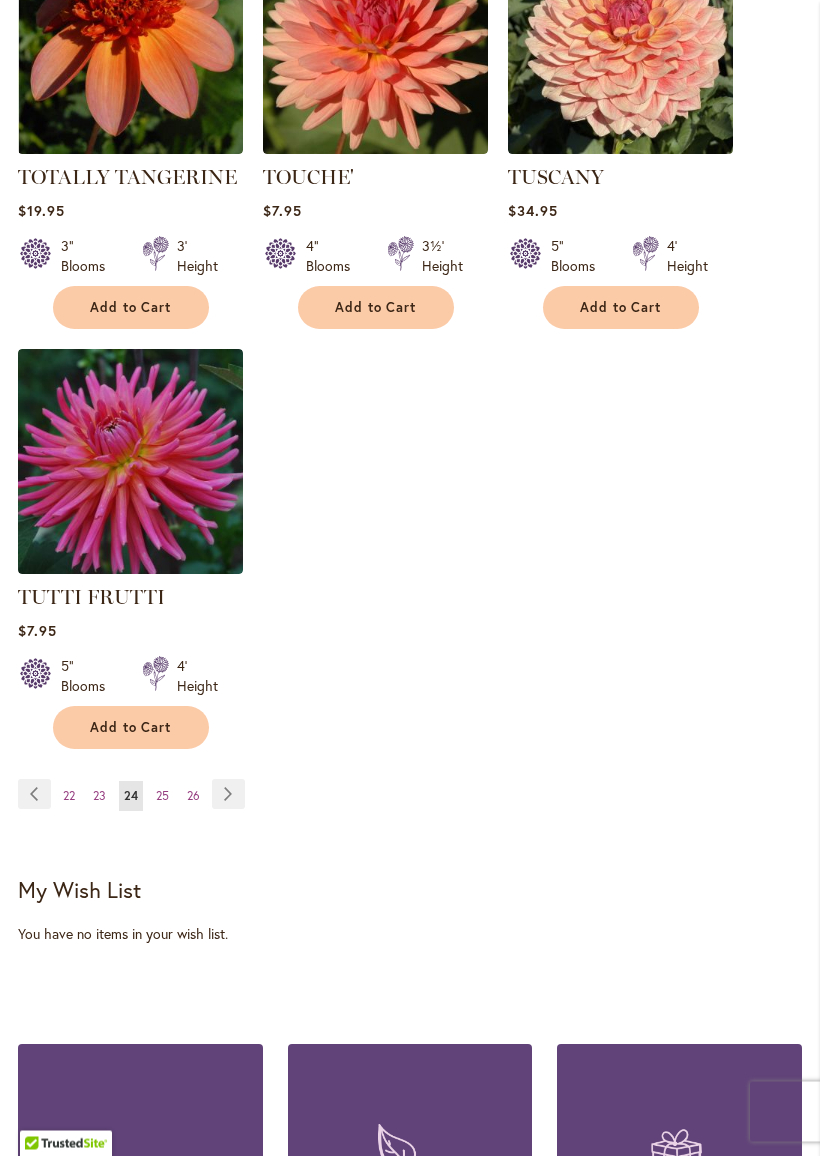 scroll, scrollTop: 2652, scrollLeft: 0, axis: vertical 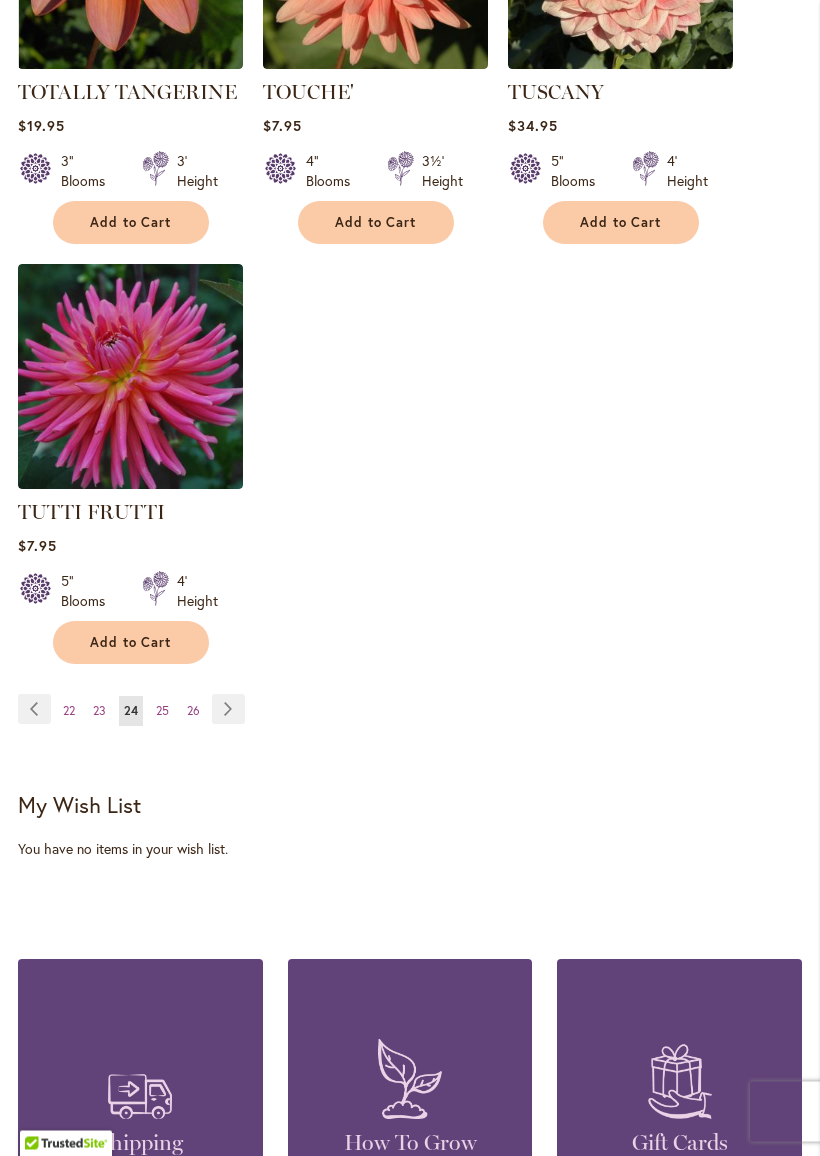 click on "Page
Next" at bounding box center (228, 710) 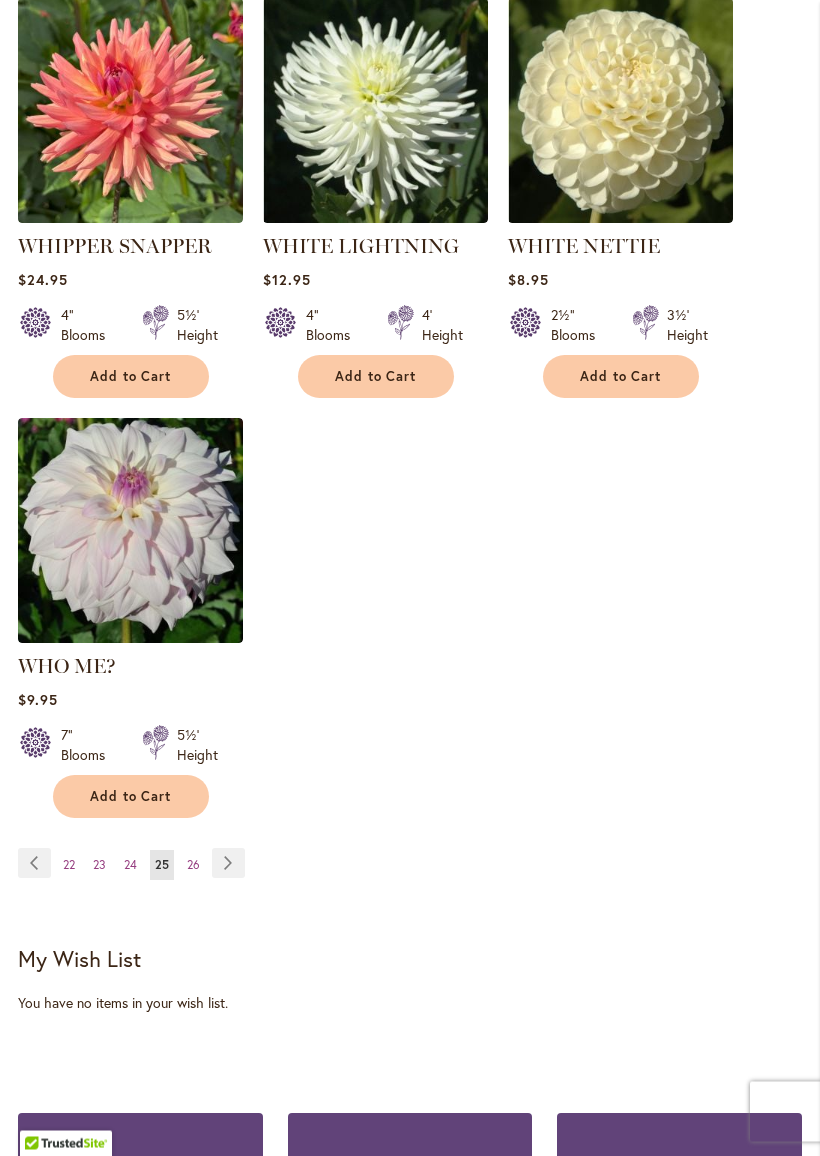 scroll, scrollTop: 2592, scrollLeft: 0, axis: vertical 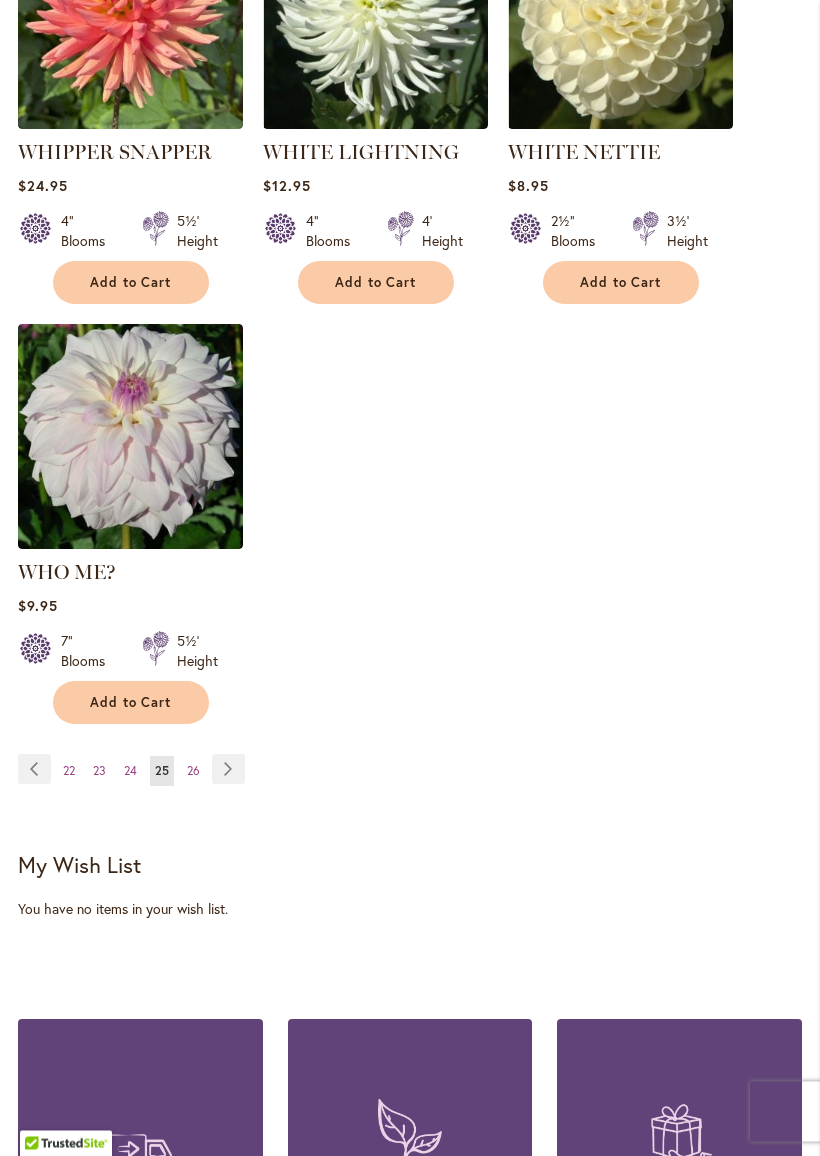 click on "Page
Next" at bounding box center (228, 770) 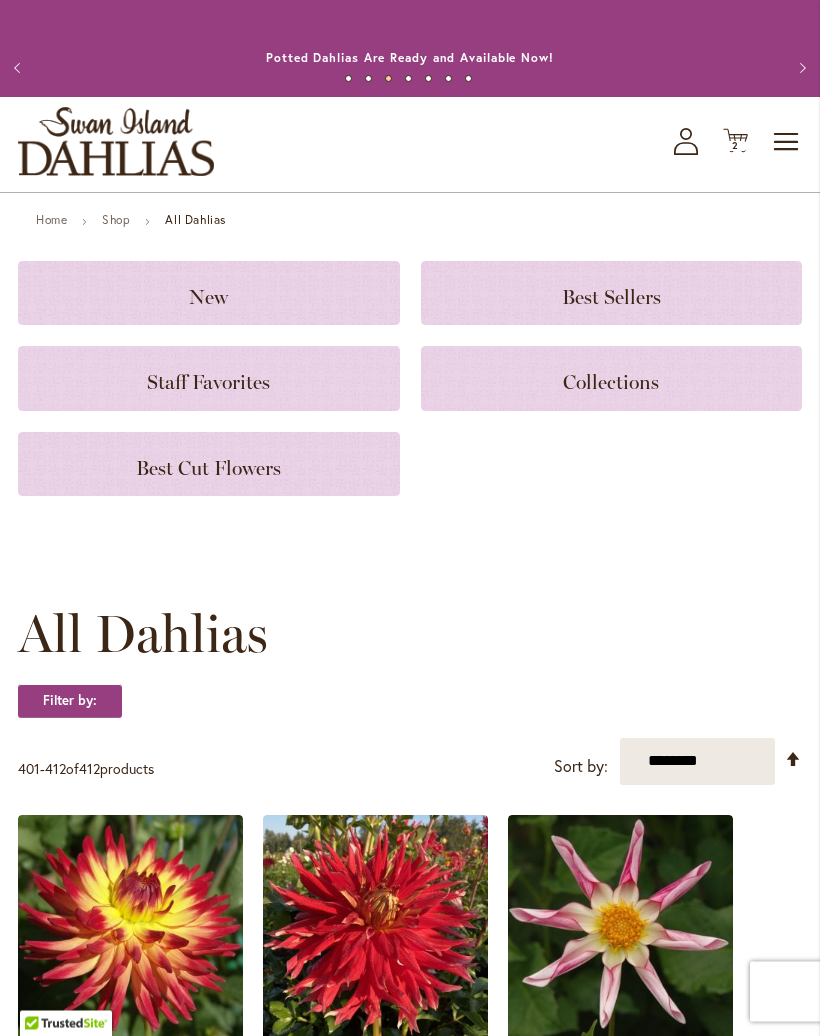 scroll, scrollTop: 0, scrollLeft: 0, axis: both 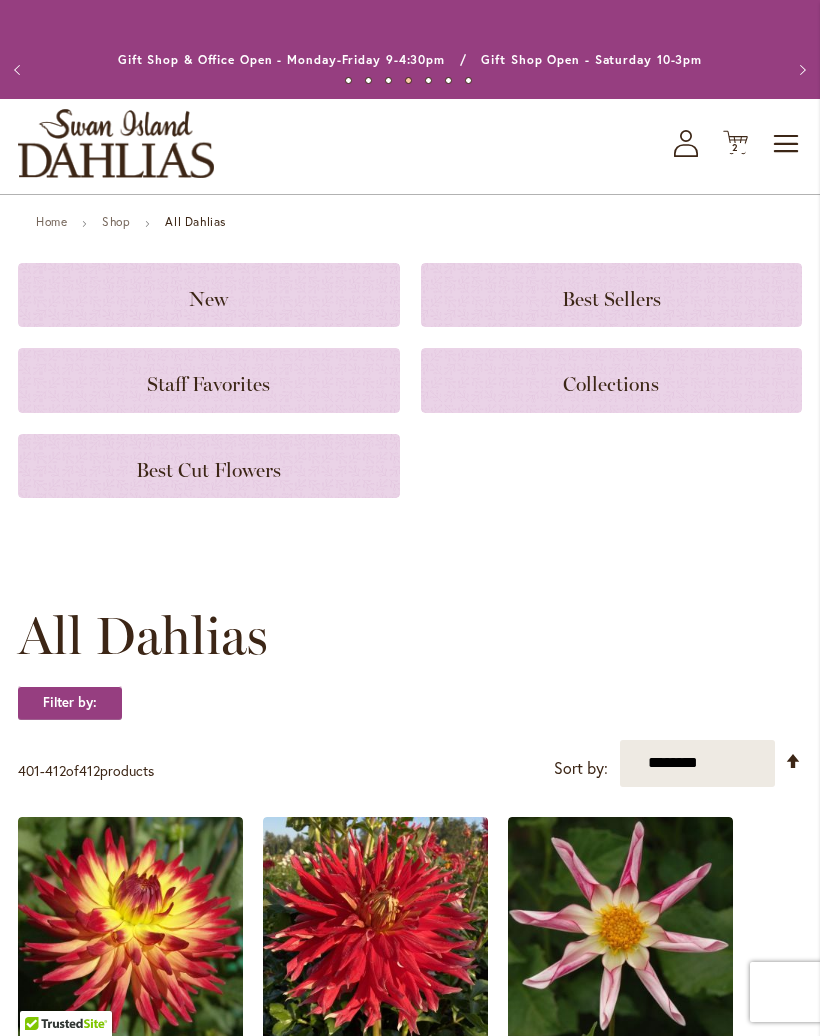click on "New" 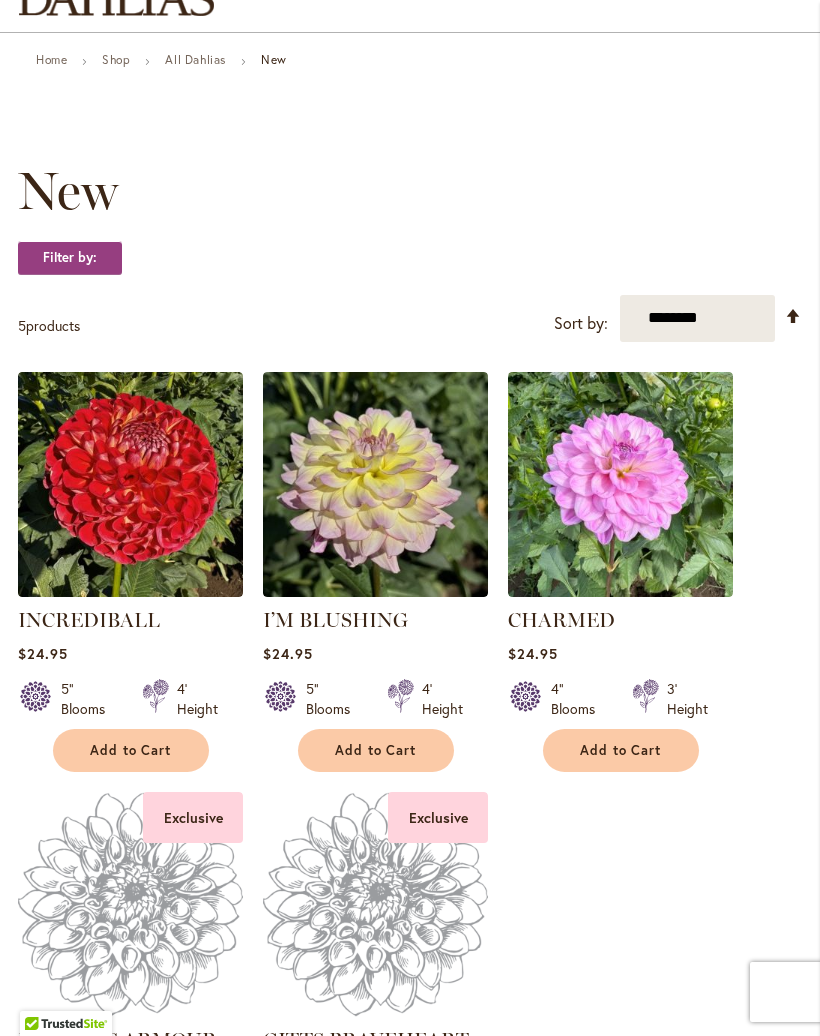 scroll, scrollTop: 156, scrollLeft: 0, axis: vertical 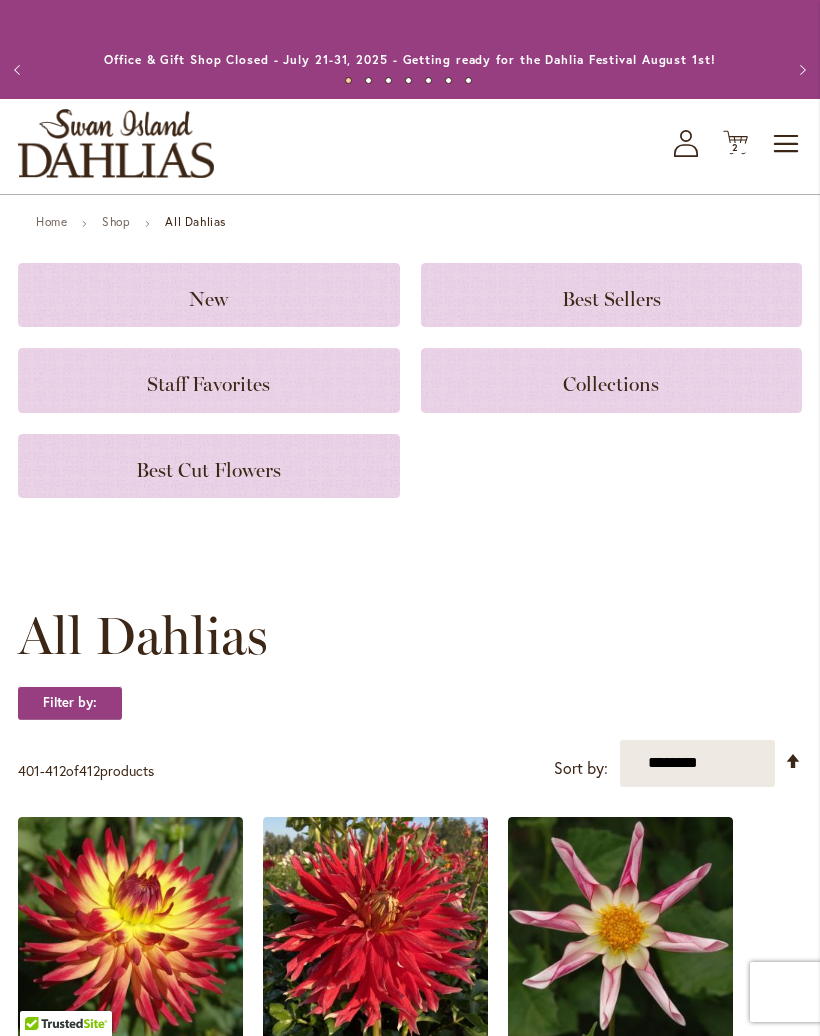 click on "Best Sellers" 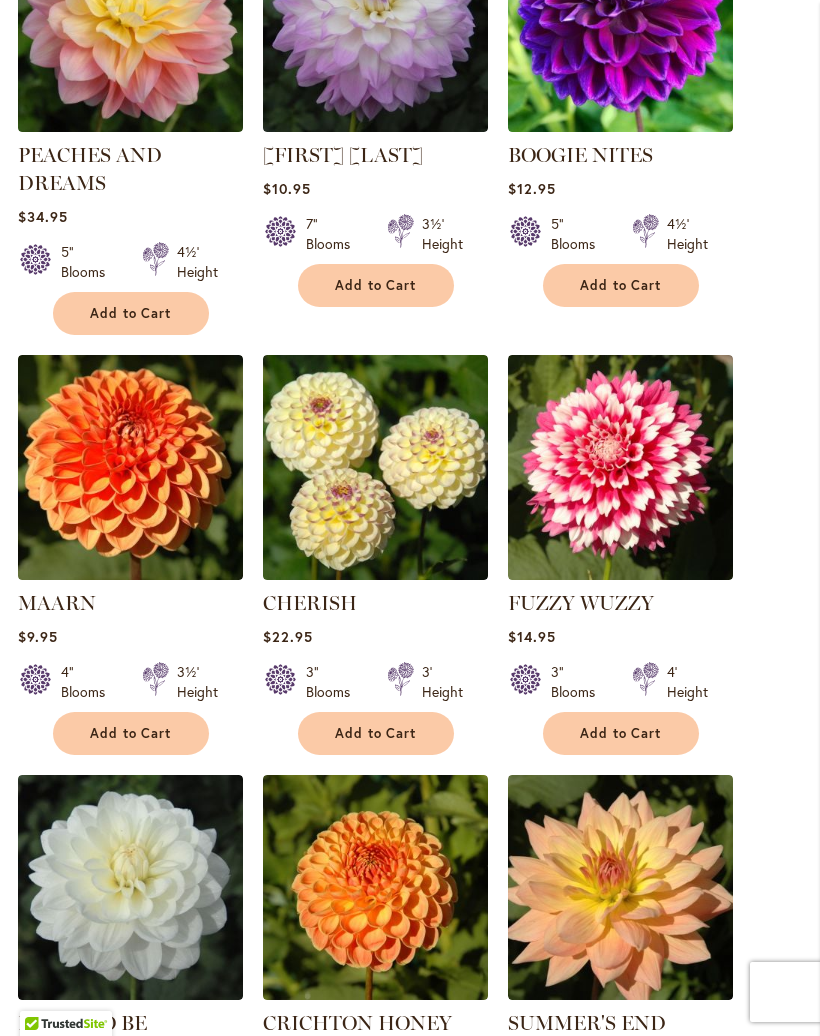 scroll, scrollTop: 1453, scrollLeft: 0, axis: vertical 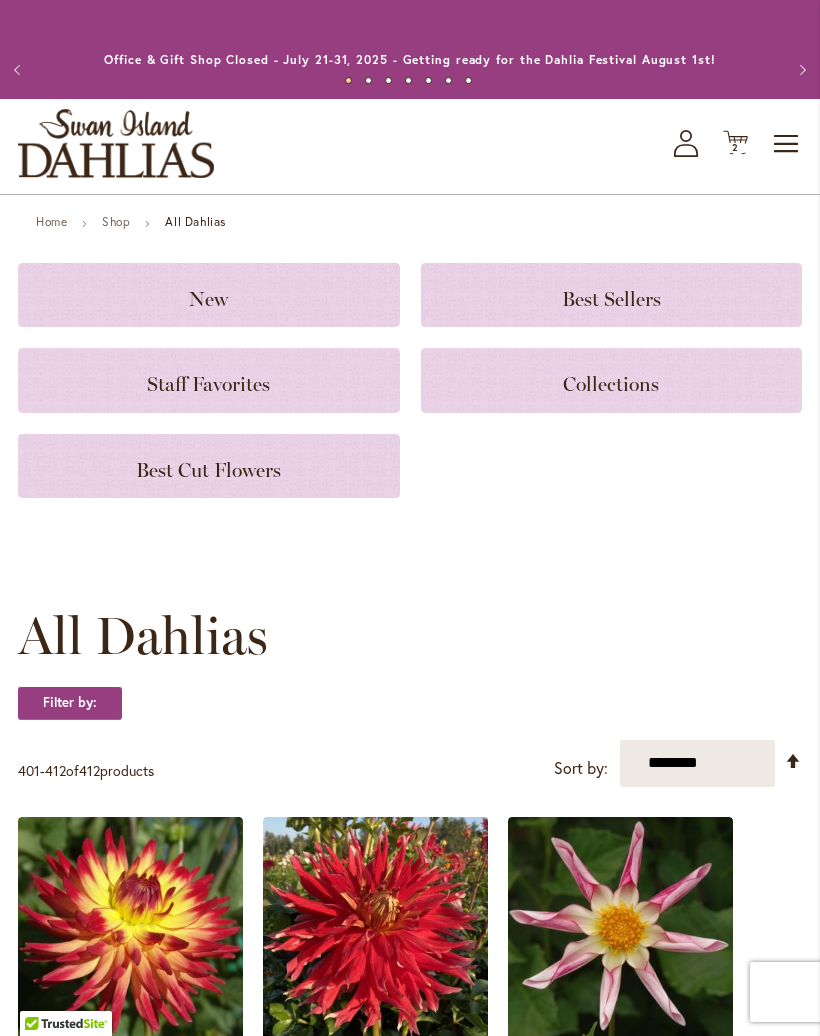 click on "Best Cut Flowers" 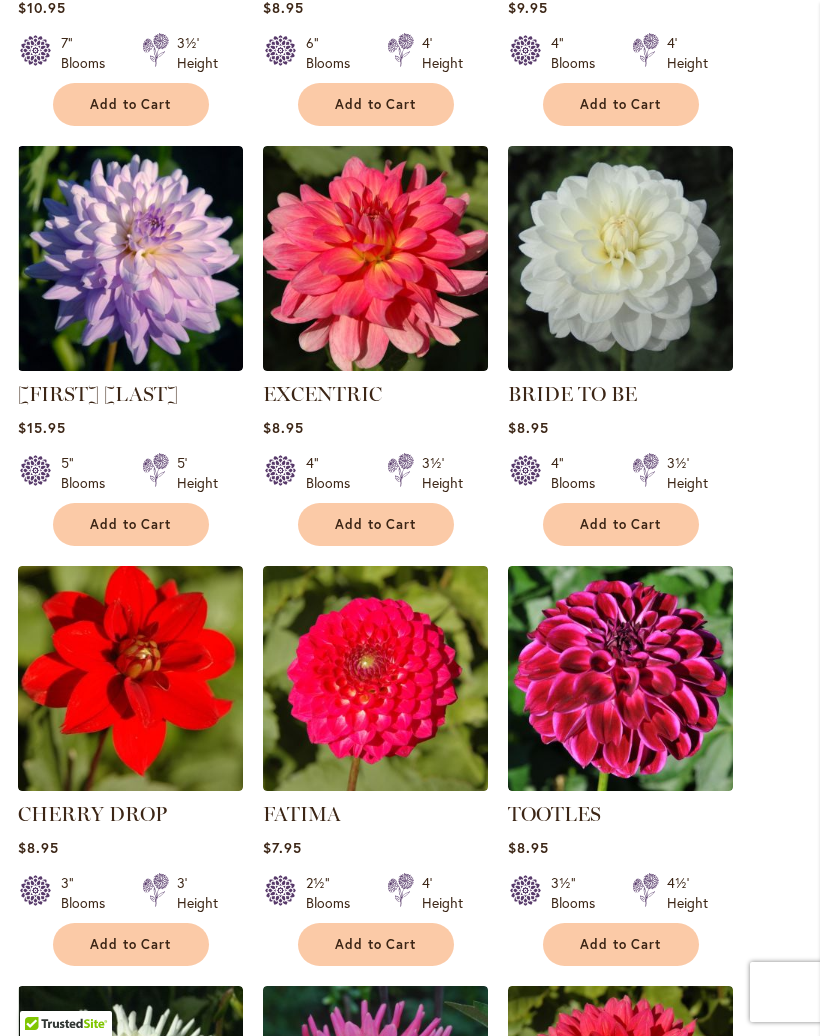 scroll, scrollTop: 1216, scrollLeft: 0, axis: vertical 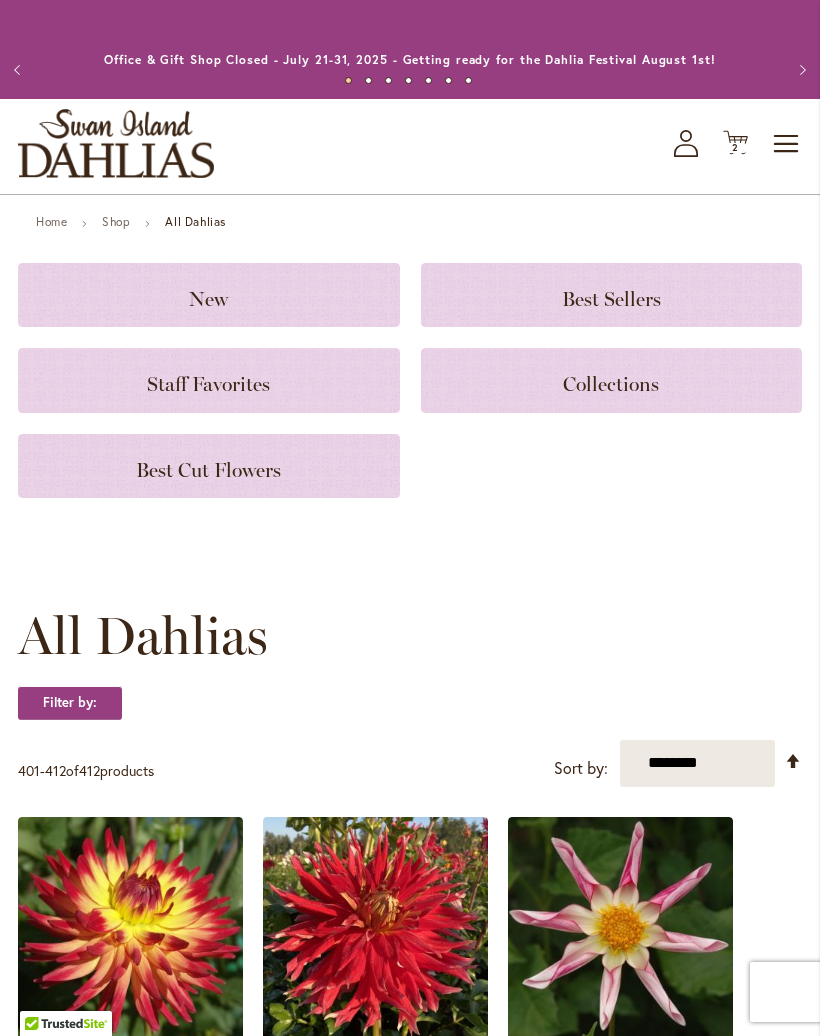 click on "Staff Favorites" 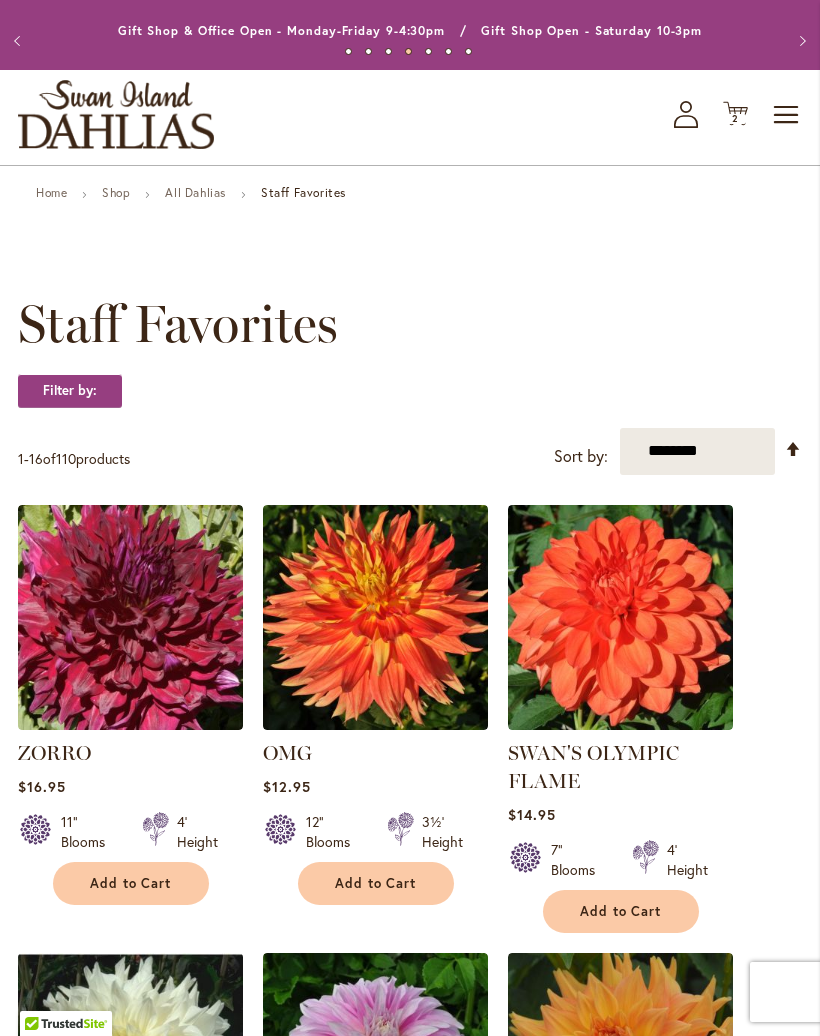 scroll, scrollTop: 0, scrollLeft: 0, axis: both 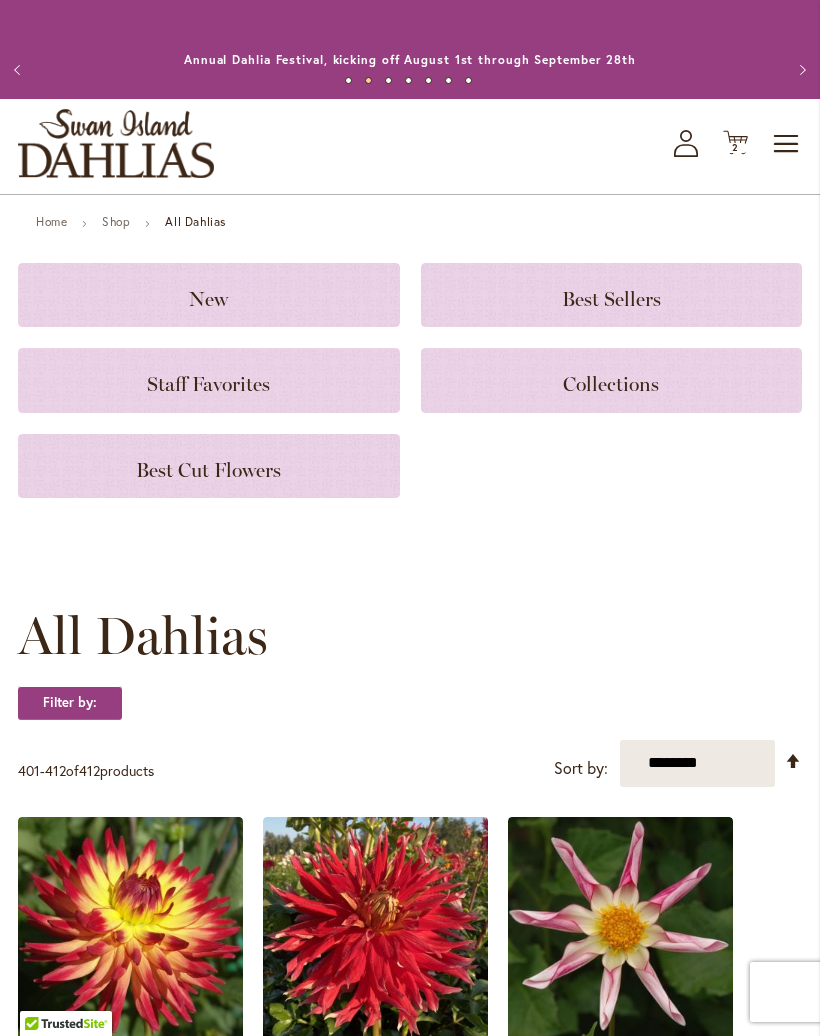 click on "Collections" 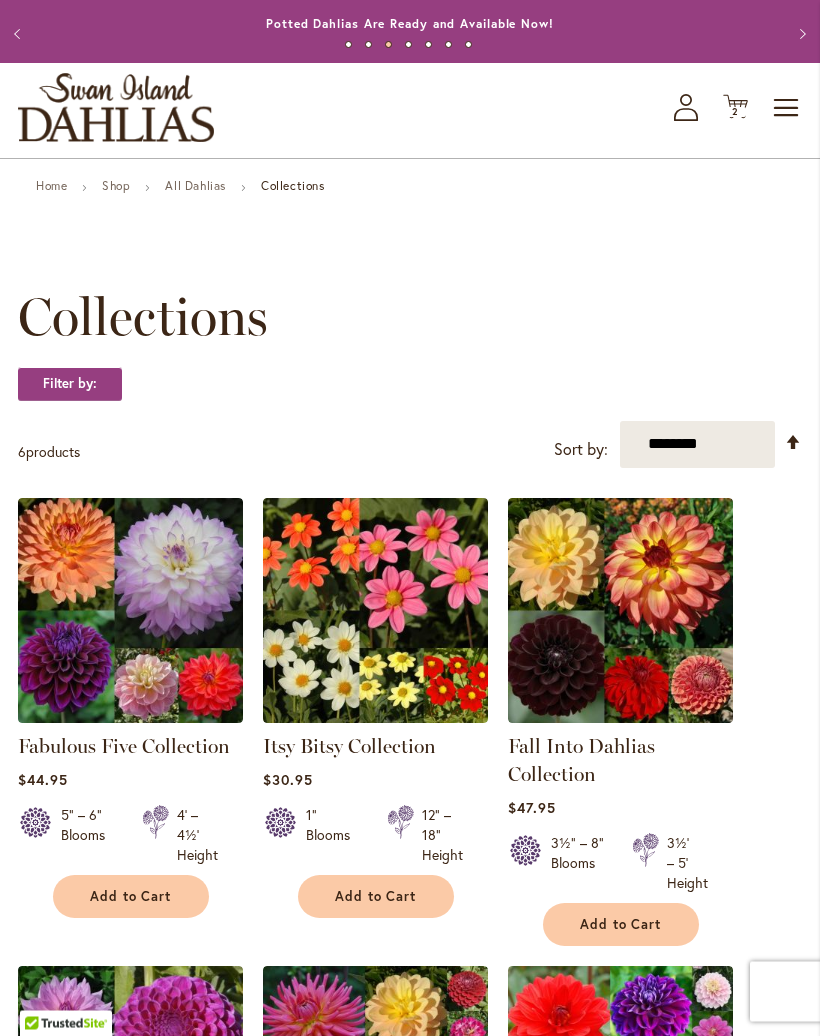 scroll, scrollTop: 0, scrollLeft: 0, axis: both 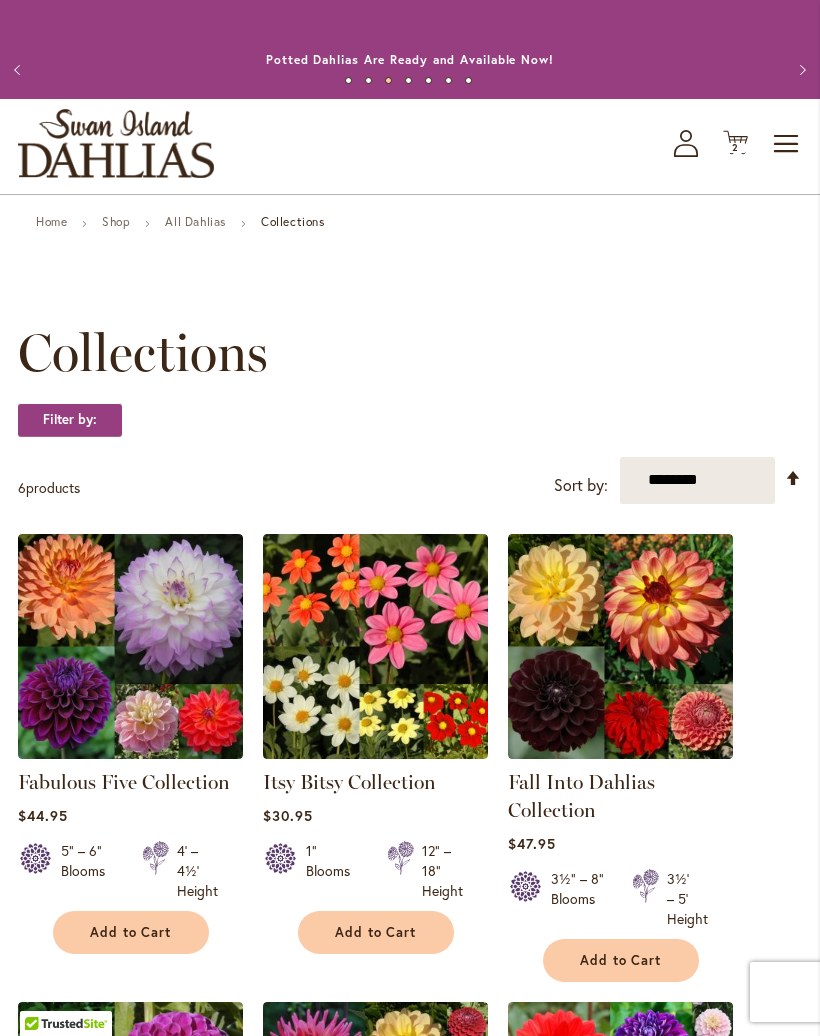 click on "**********" at bounding box center [697, 480] 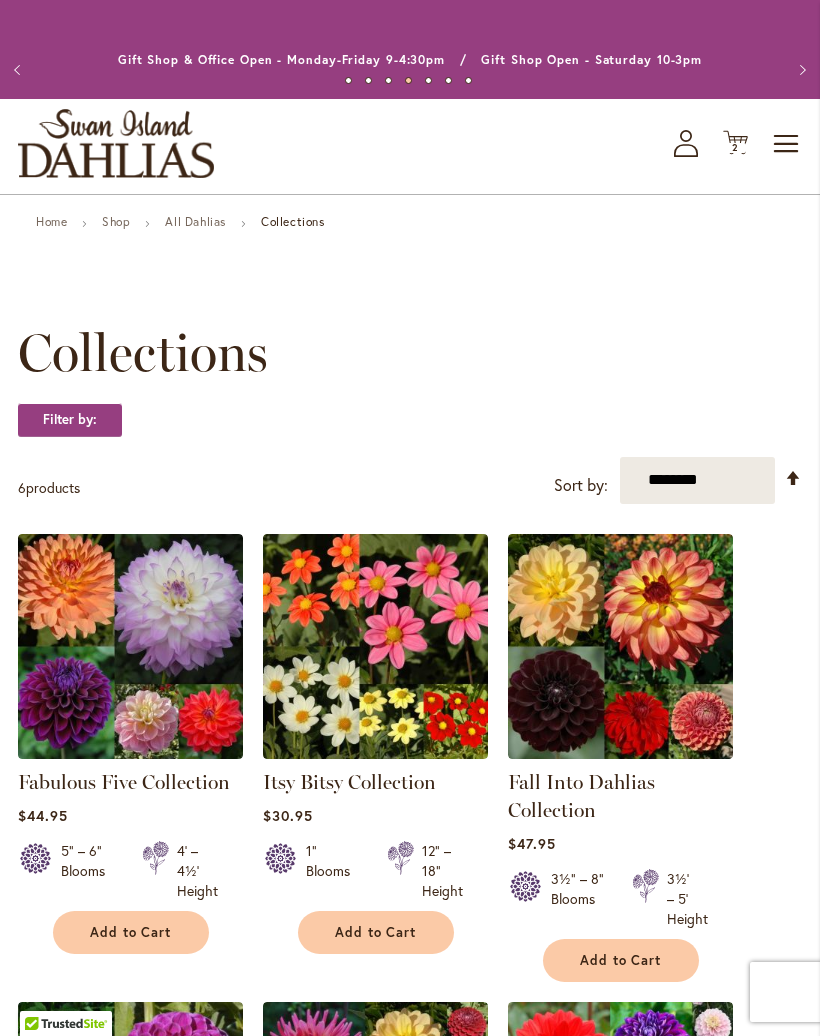 select on "****" 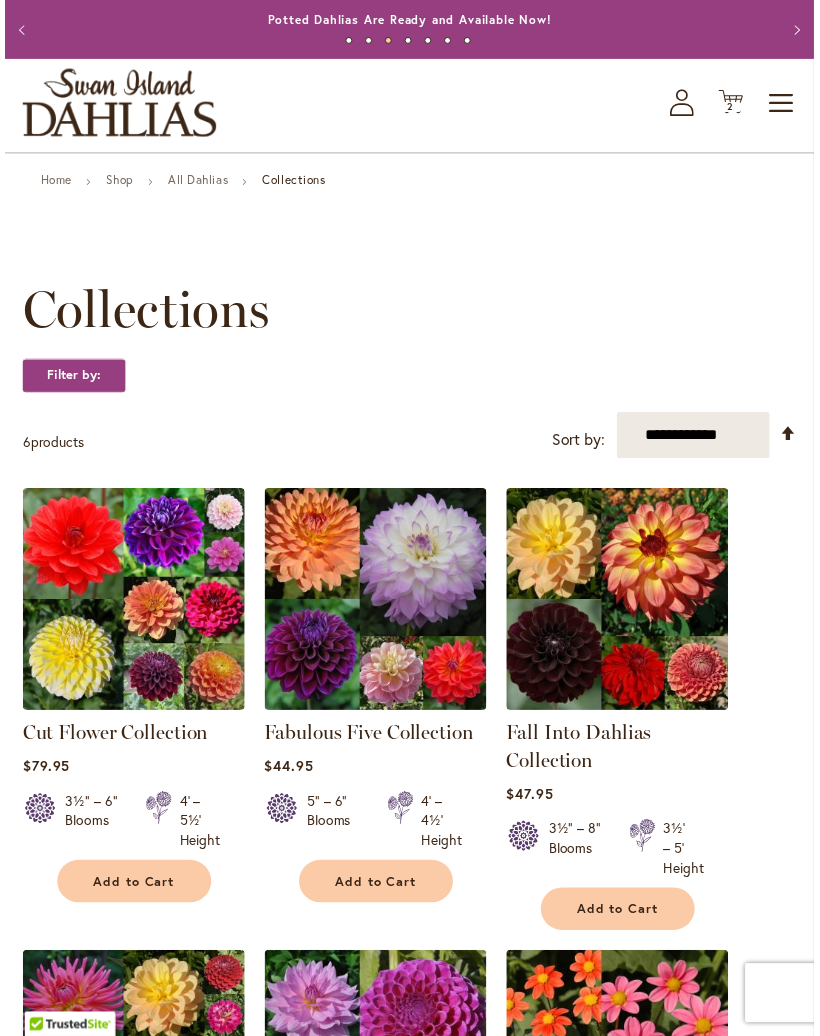 scroll, scrollTop: 40, scrollLeft: 0, axis: vertical 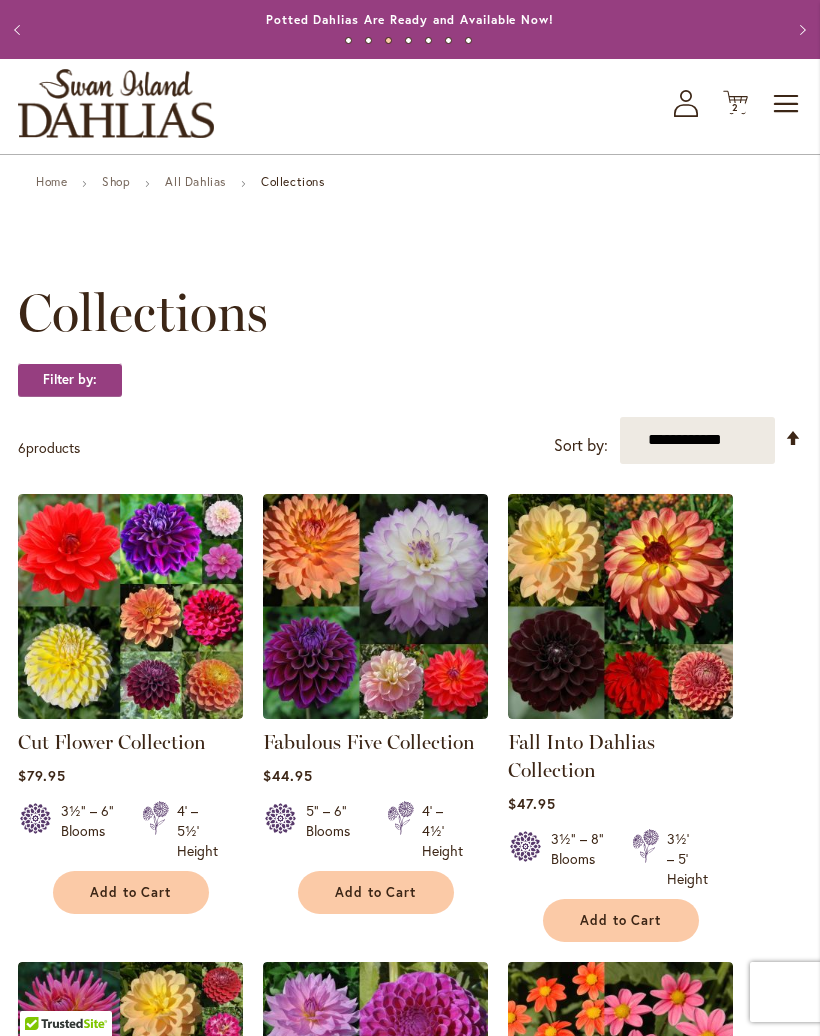 click on "All Dahlias" at bounding box center [195, 181] 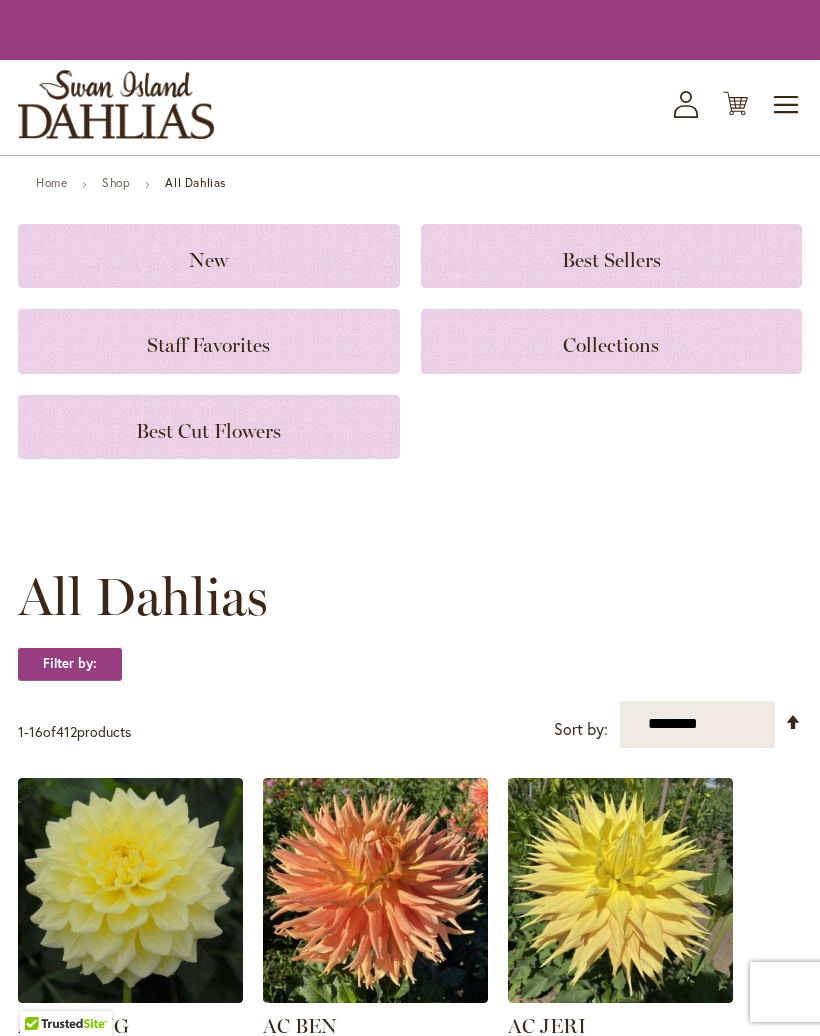 scroll, scrollTop: 0, scrollLeft: 0, axis: both 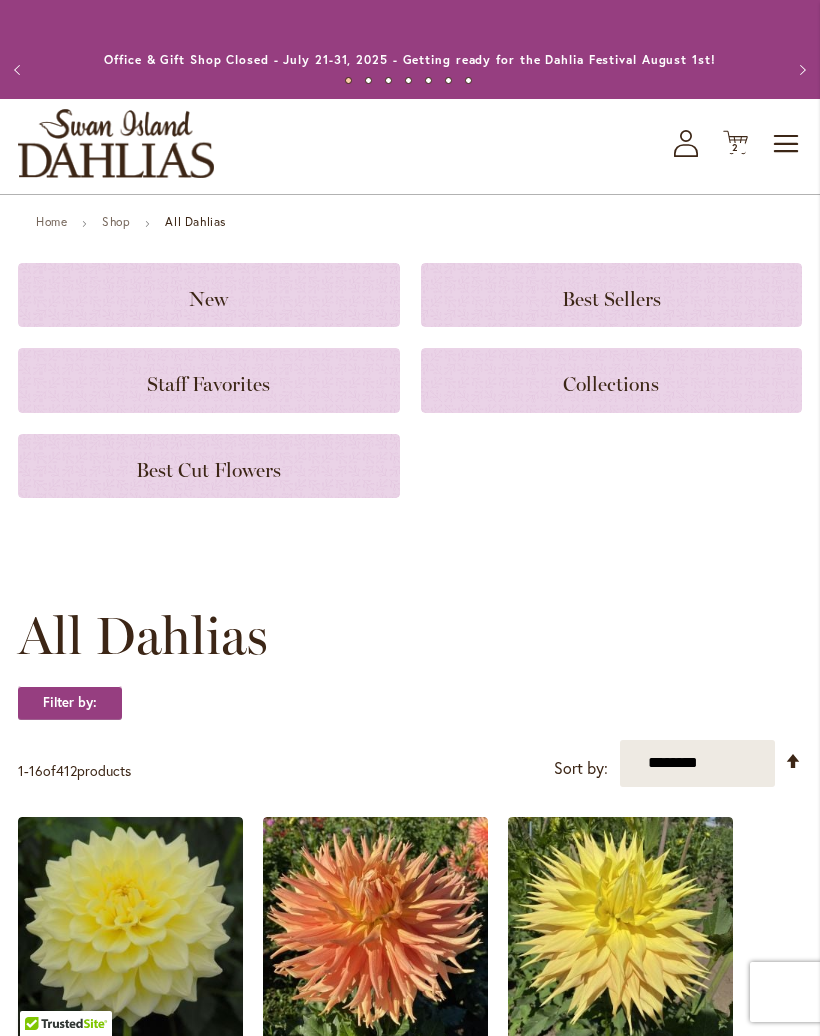 click on "New" 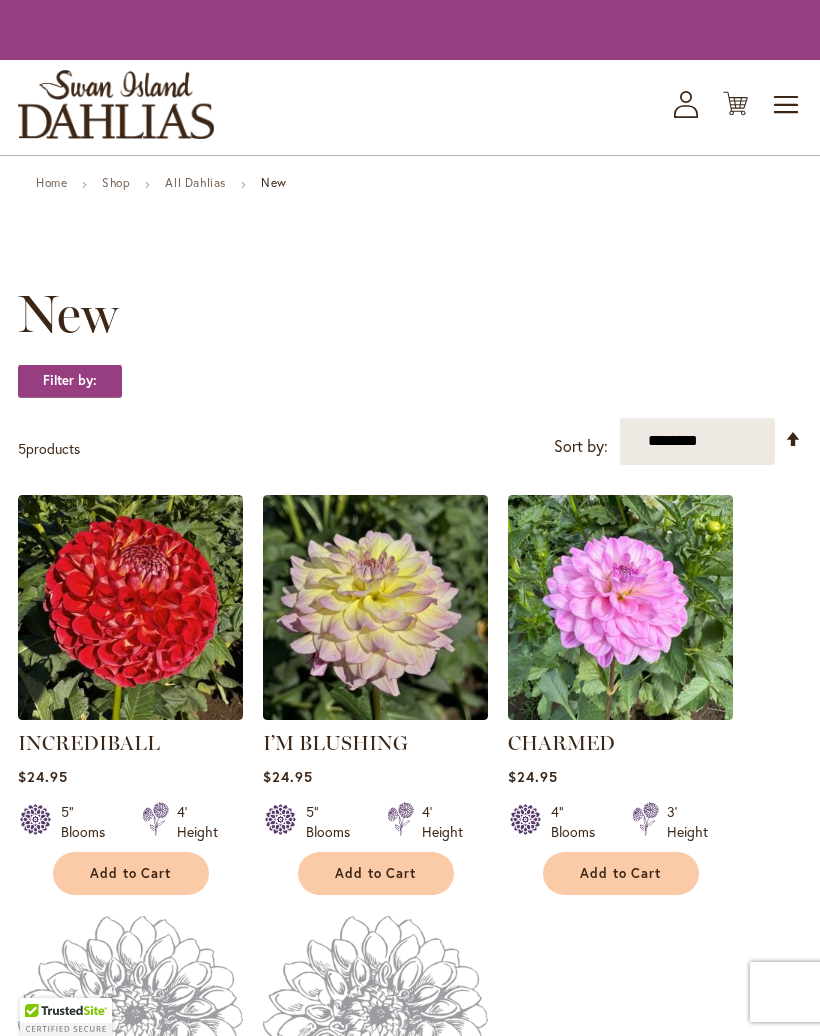 scroll, scrollTop: 0, scrollLeft: 0, axis: both 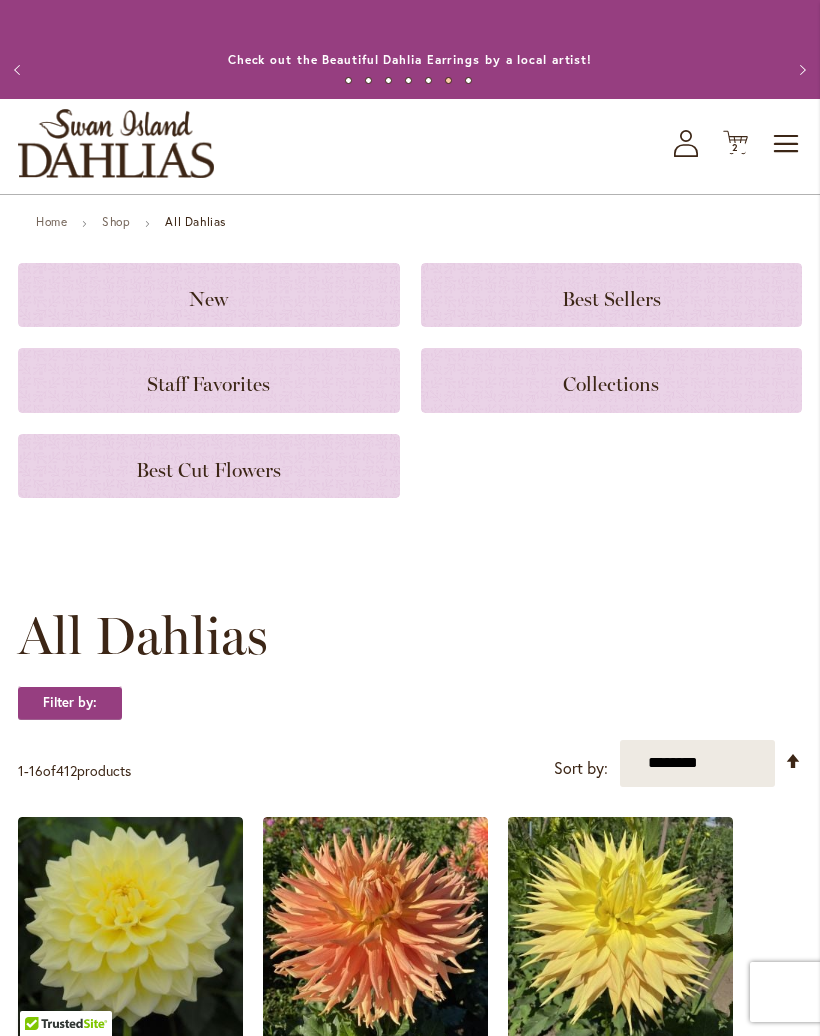 click on "2
2
items" at bounding box center (736, 148) 